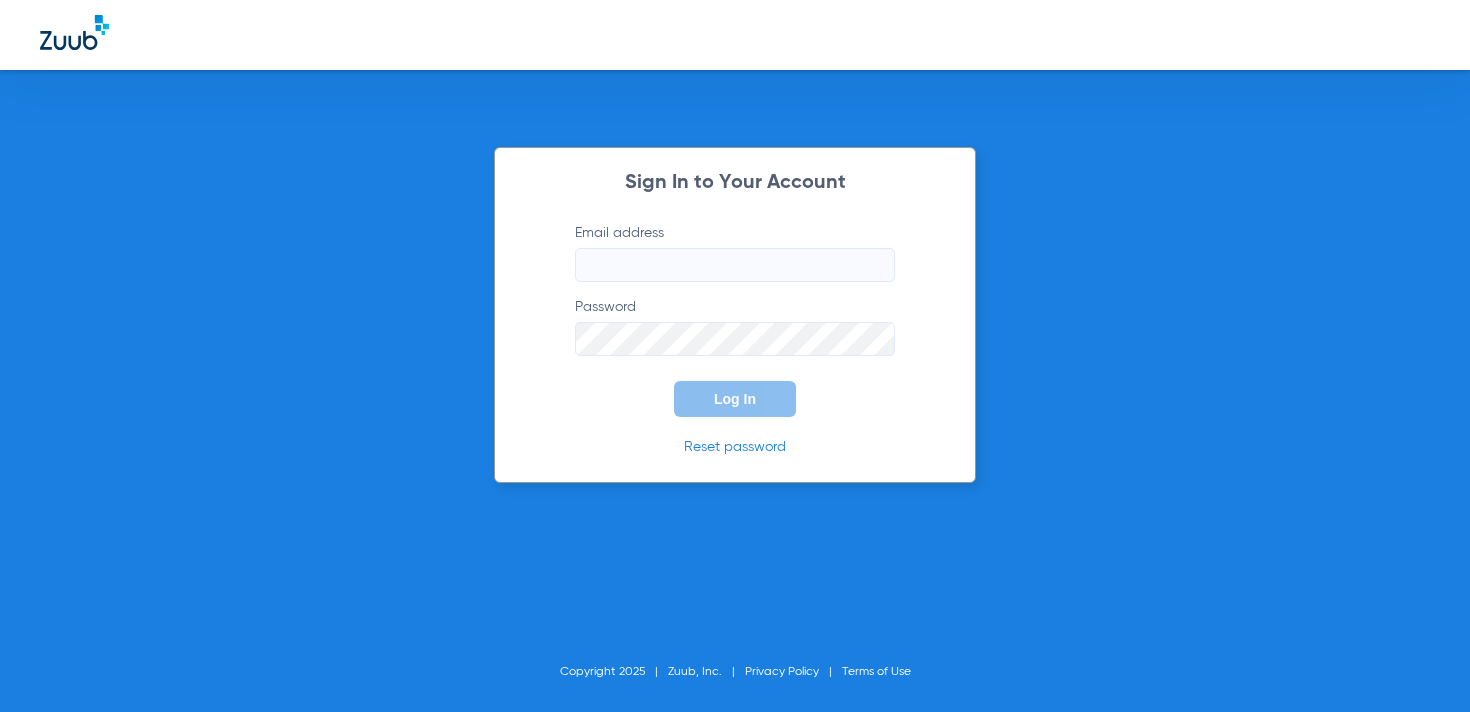 type on "courtney.best@[EXAMPLE.COM]" 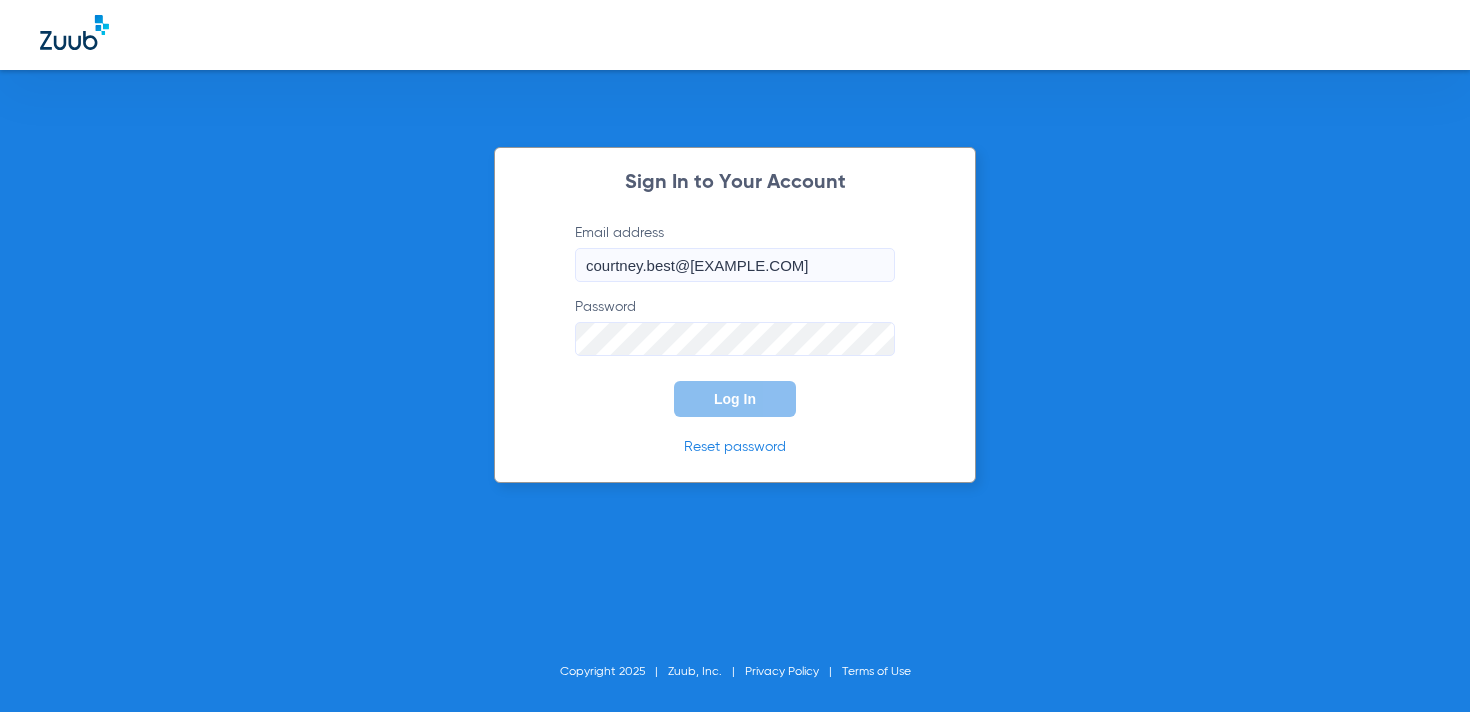 scroll, scrollTop: 0, scrollLeft: 0, axis: both 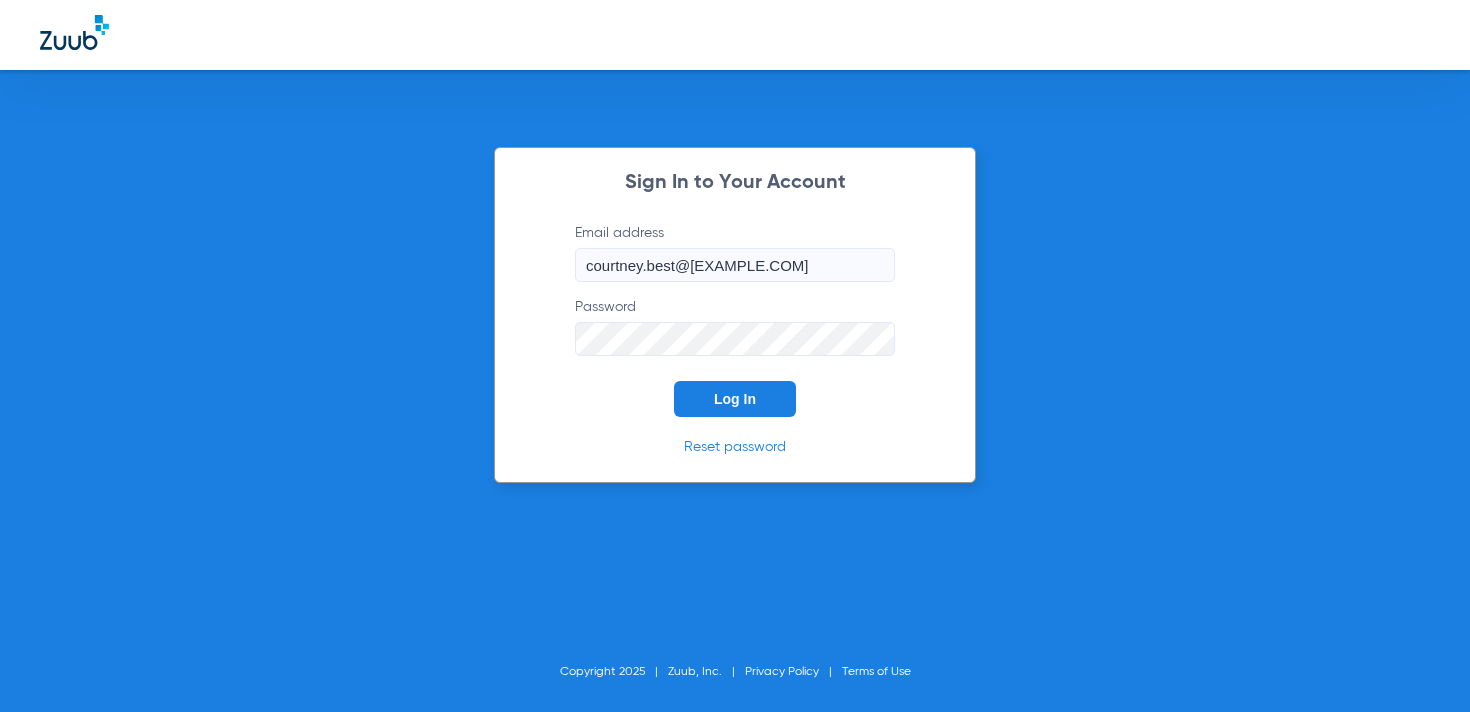 click on "Log In" 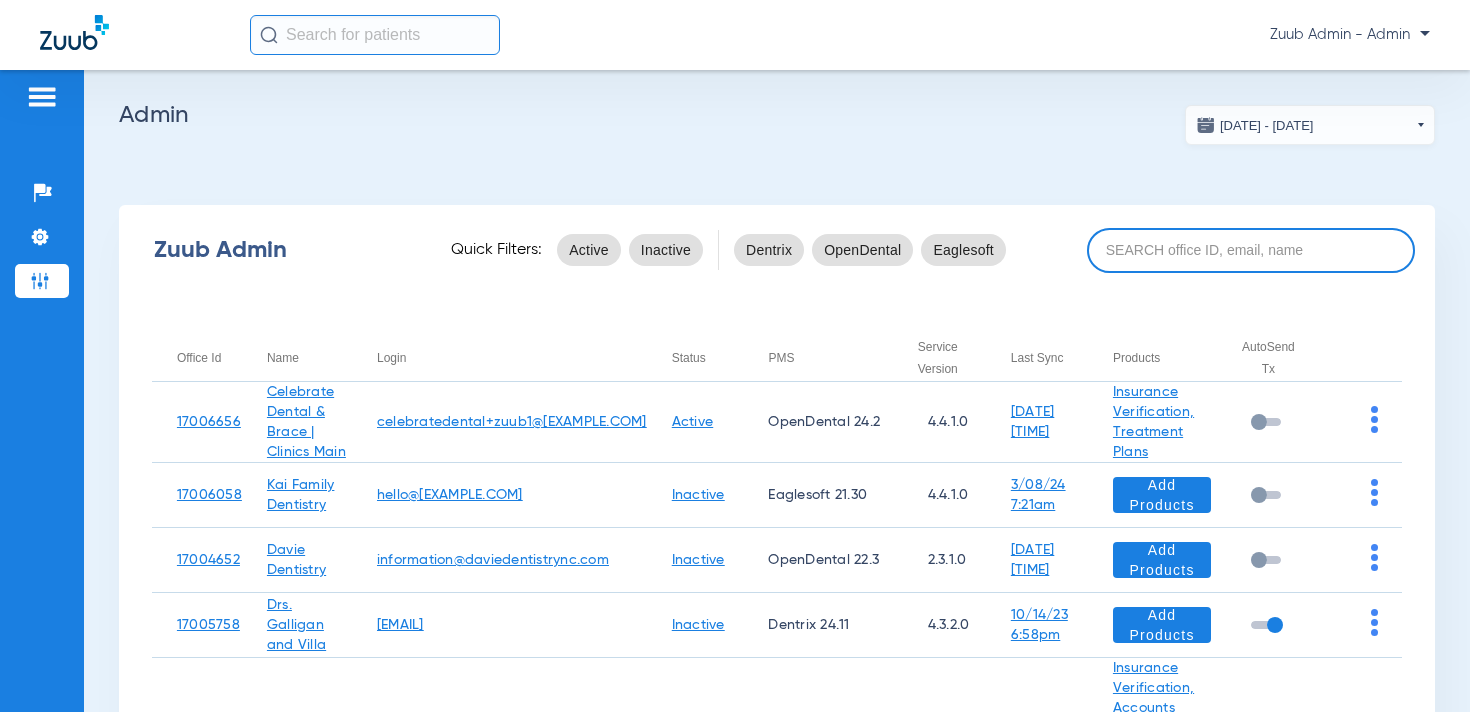 click at bounding box center (1251, 250) 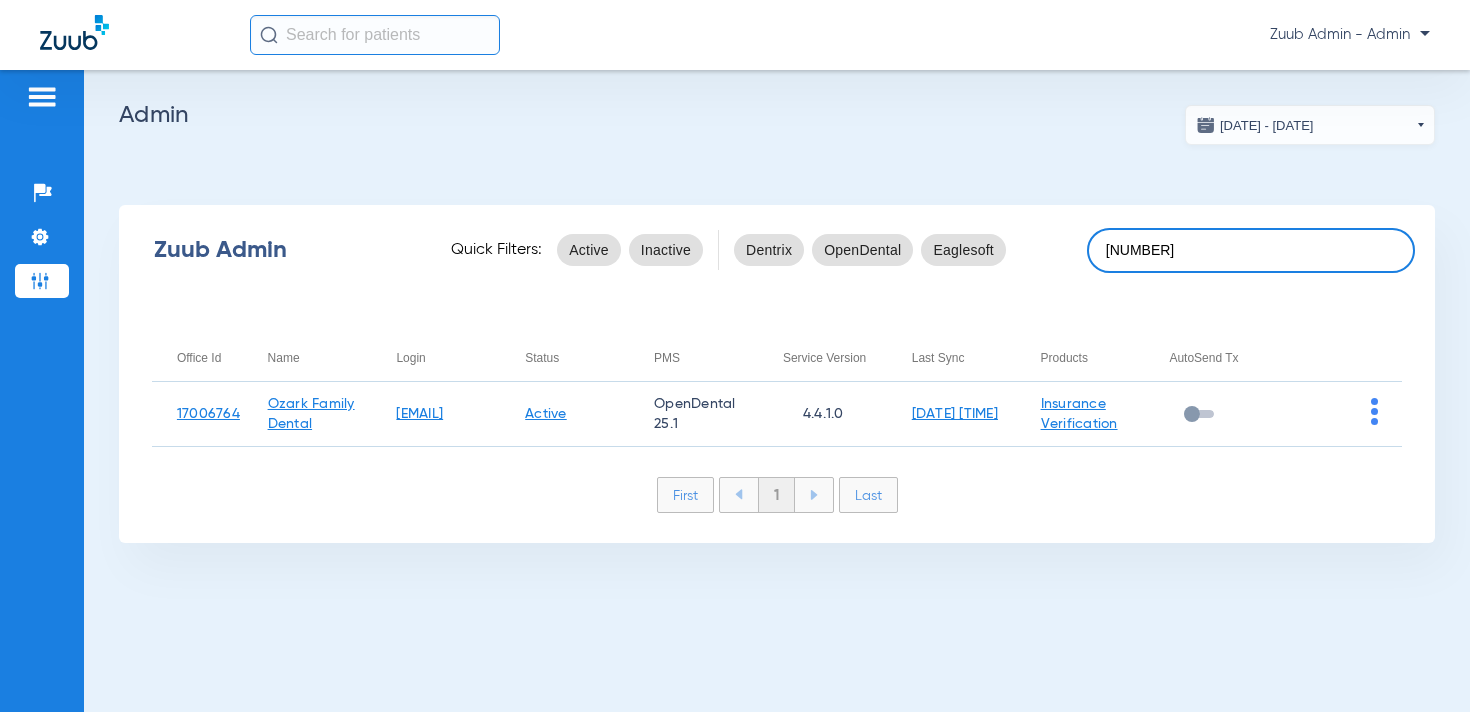 drag, startPoint x: 1153, startPoint y: 241, endPoint x: 1089, endPoint y: 241, distance: 64 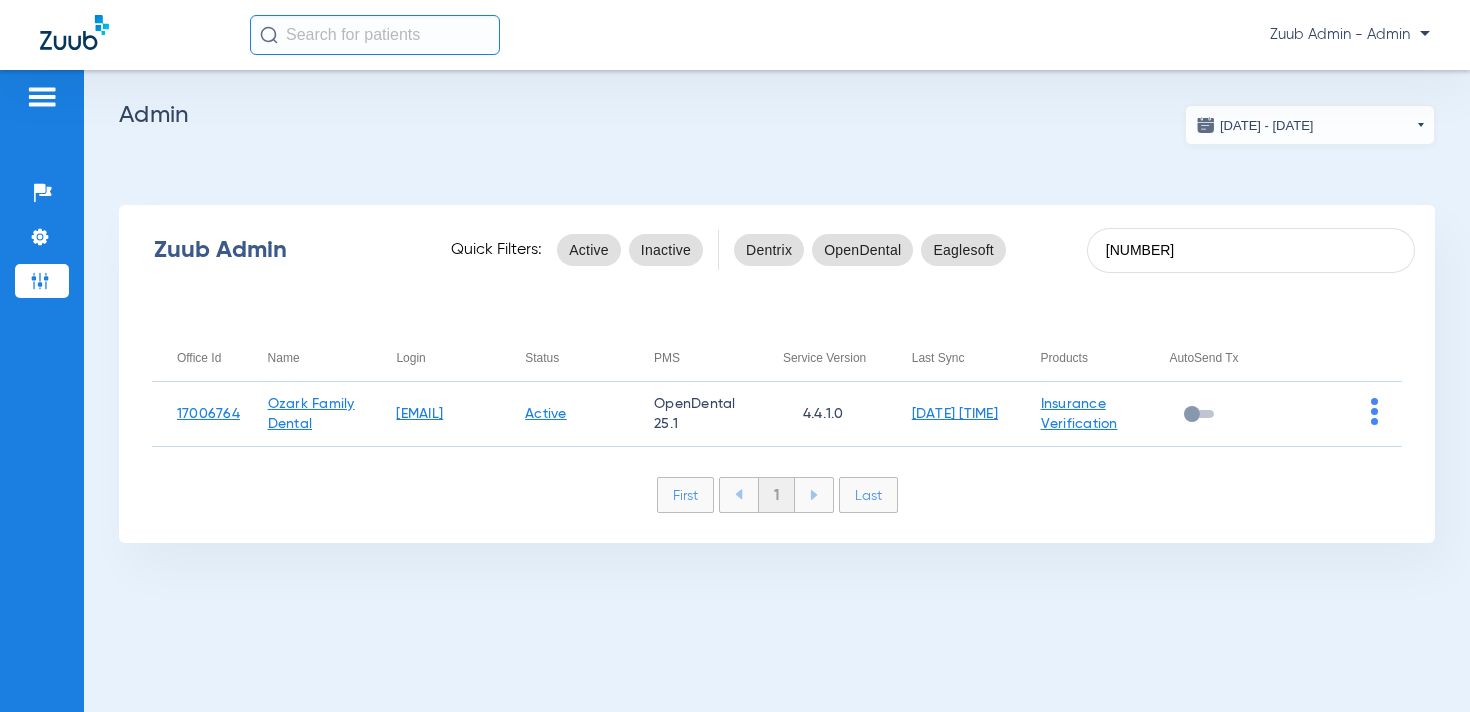drag, startPoint x: 1138, startPoint y: 248, endPoint x: 1084, endPoint y: 248, distance: 54 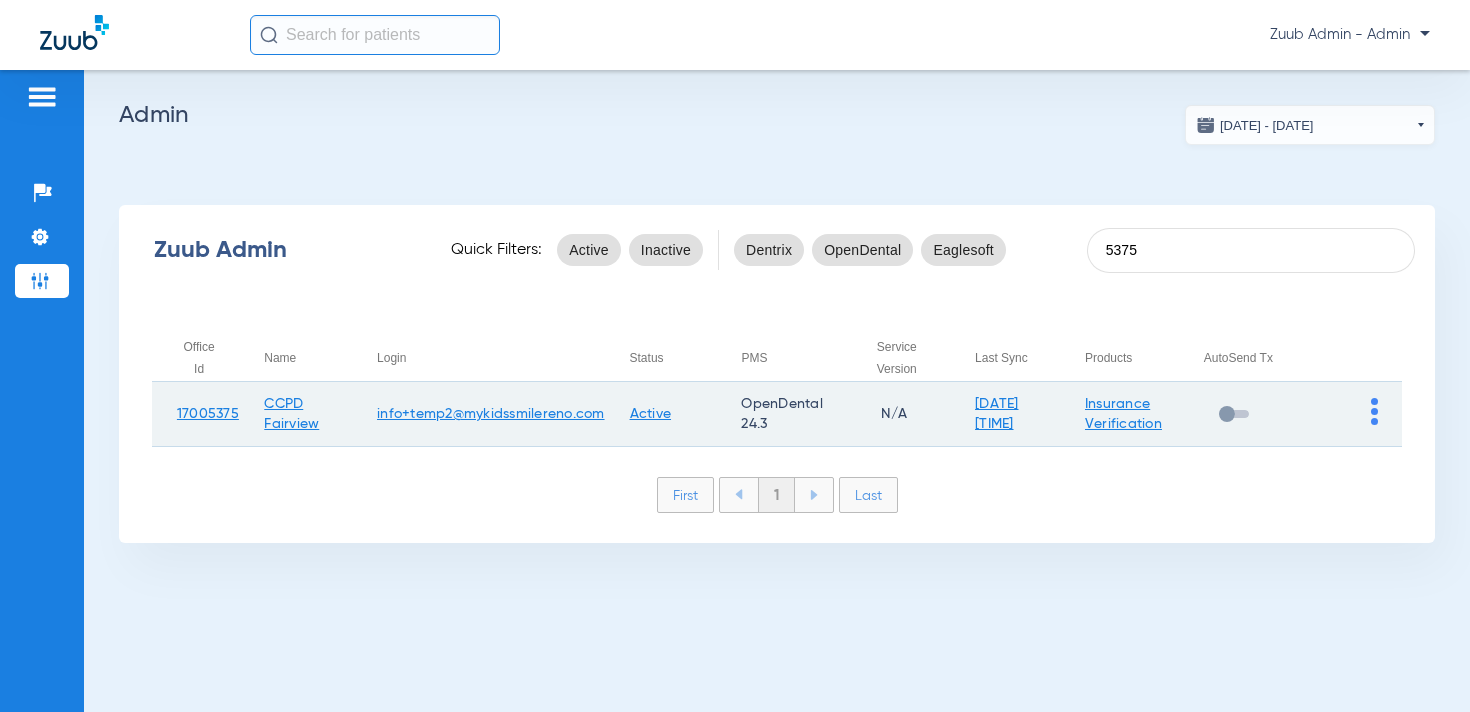 type on "5375" 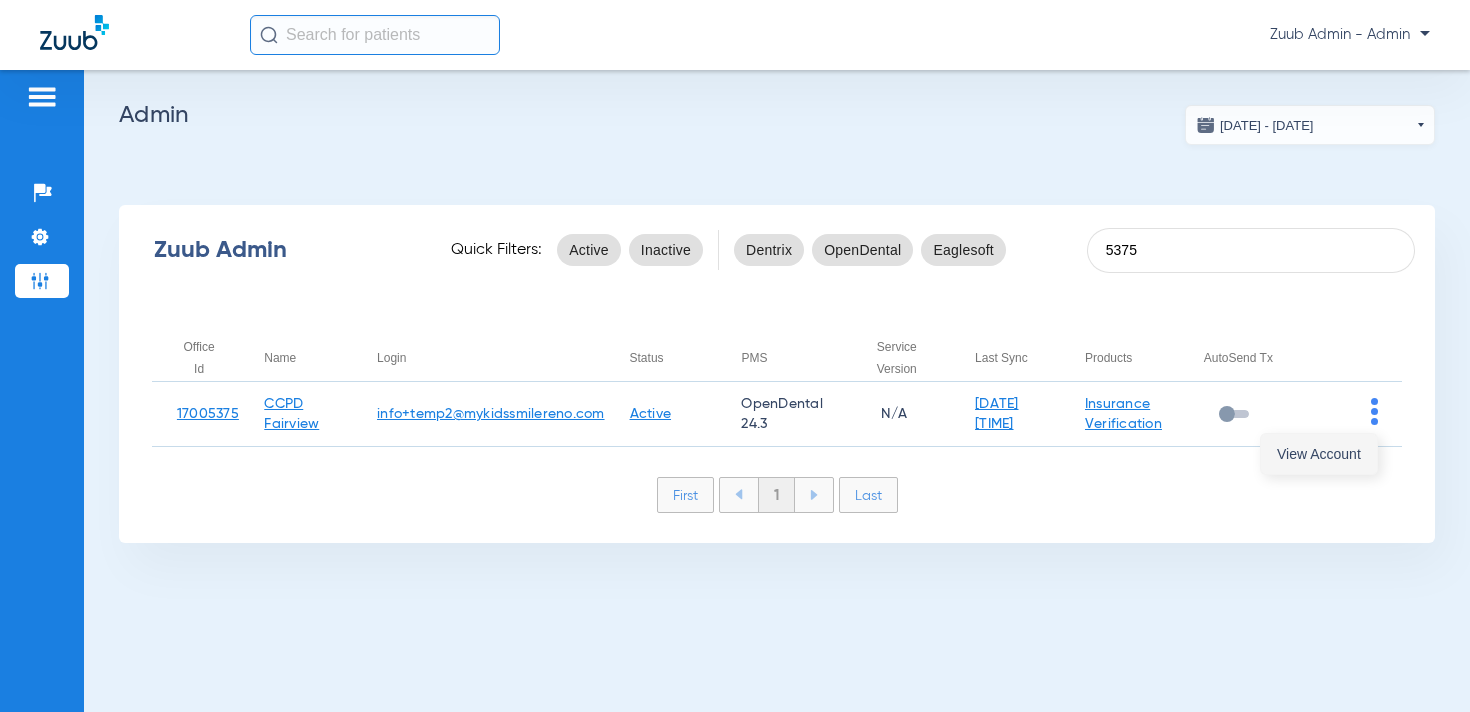 click on "View Account" at bounding box center [1319, 454] 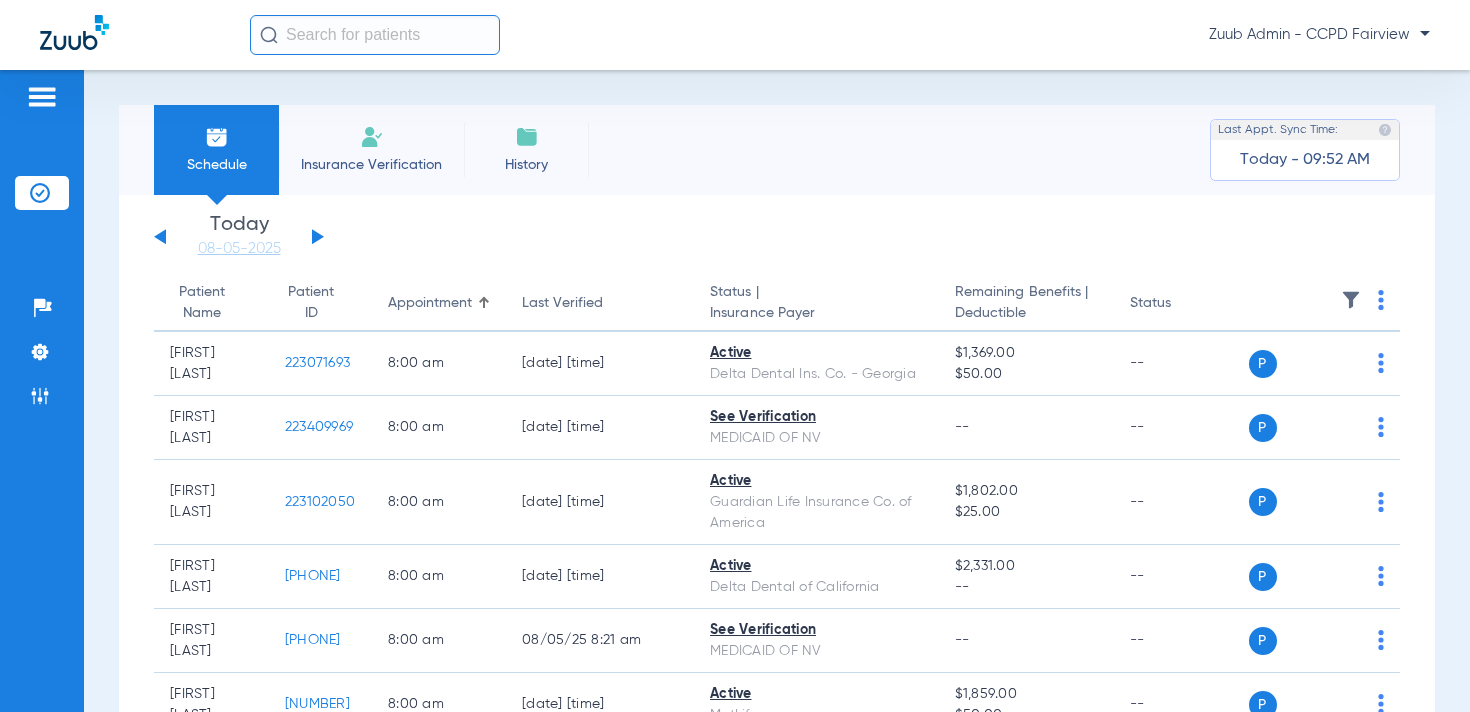 click 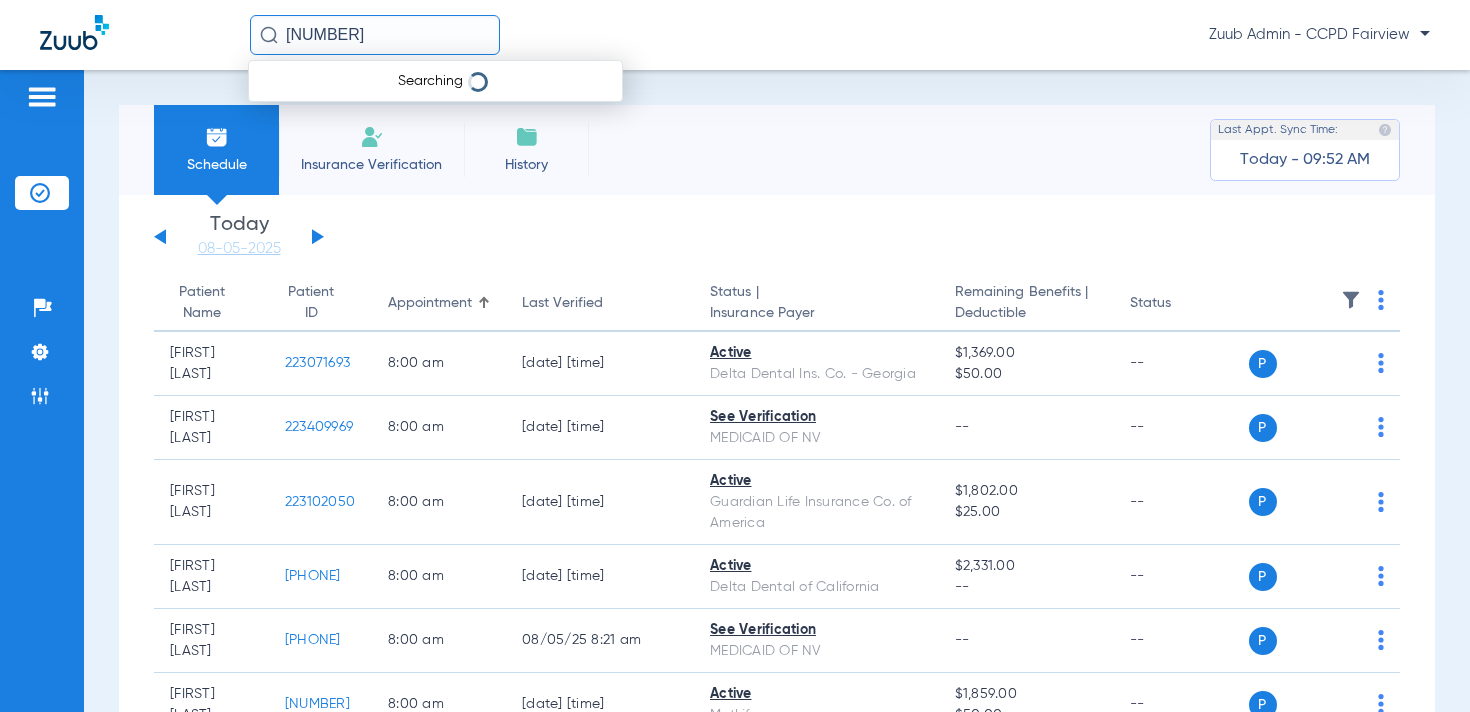 scroll, scrollTop: 16, scrollLeft: 0, axis: vertical 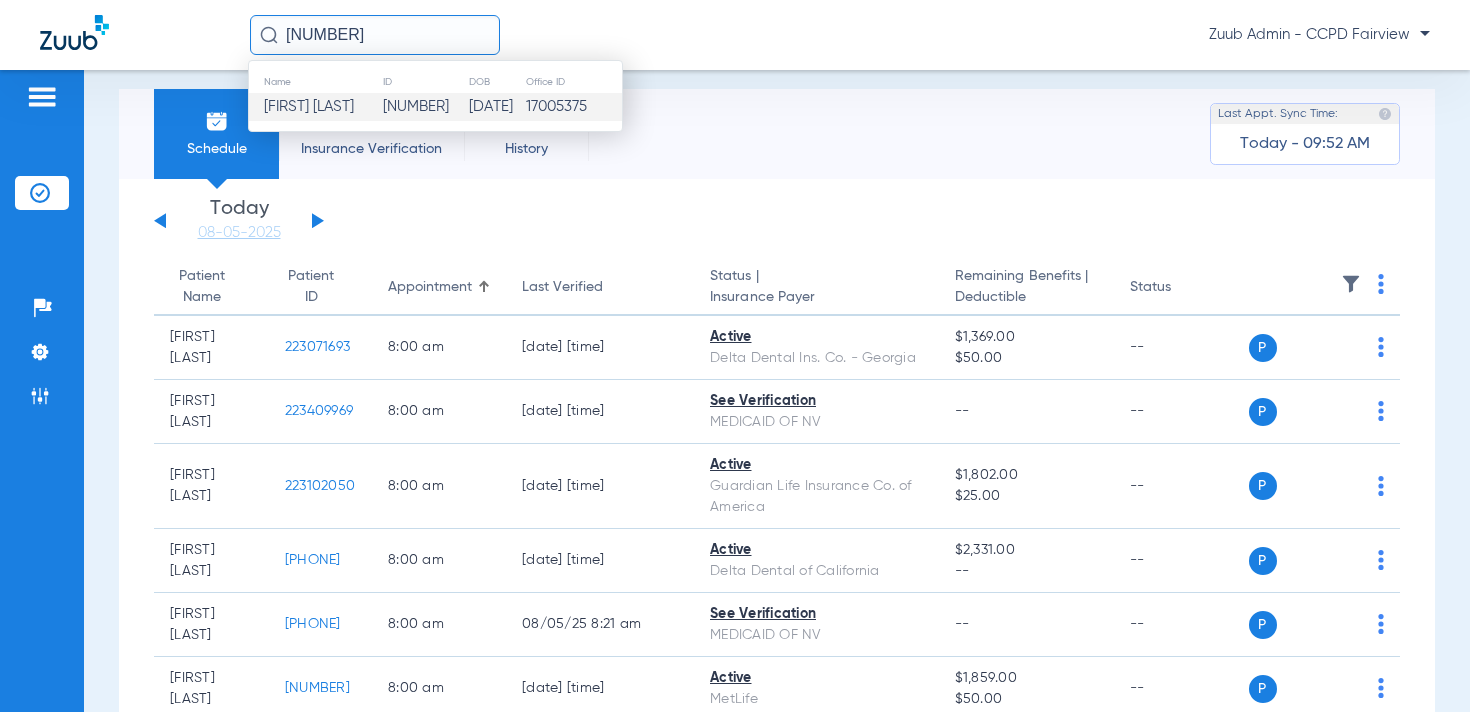 type on "[NUMBER]" 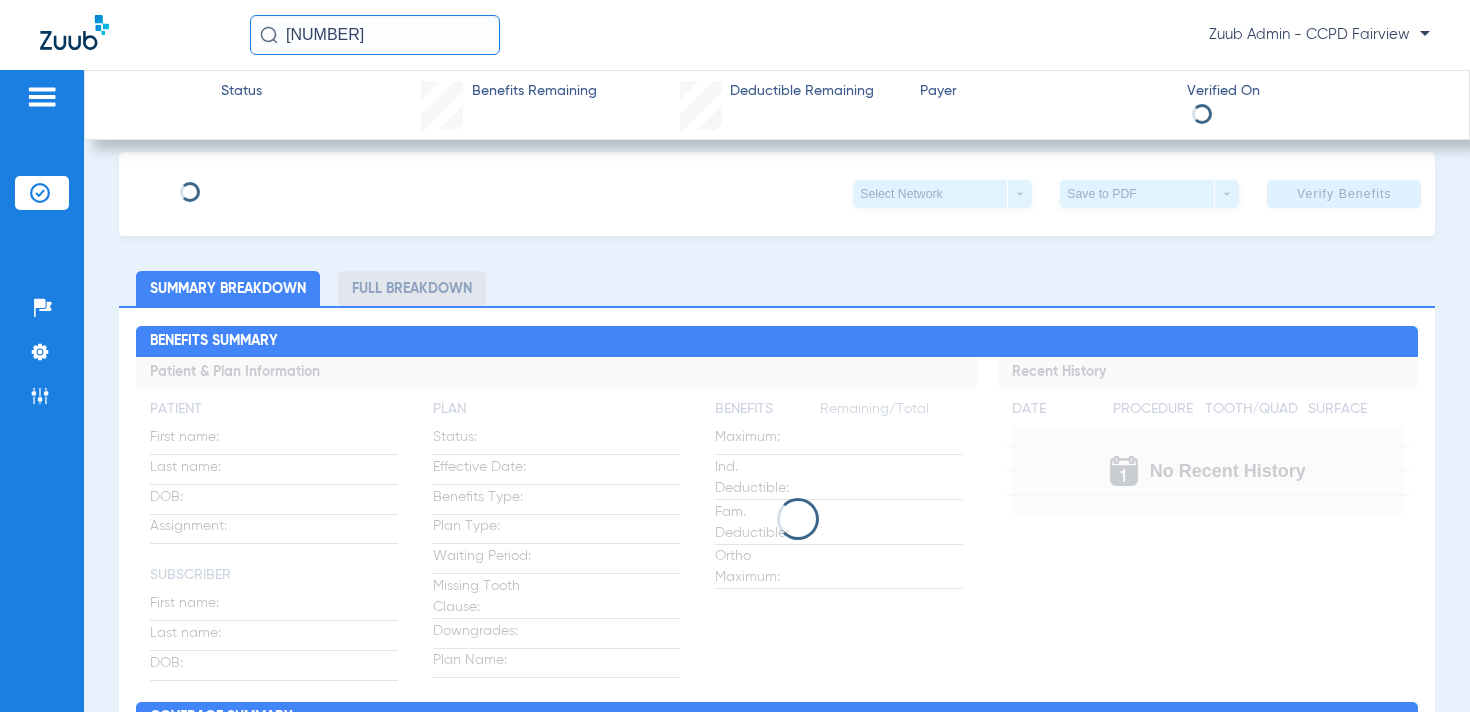 scroll, scrollTop: 0, scrollLeft: 0, axis: both 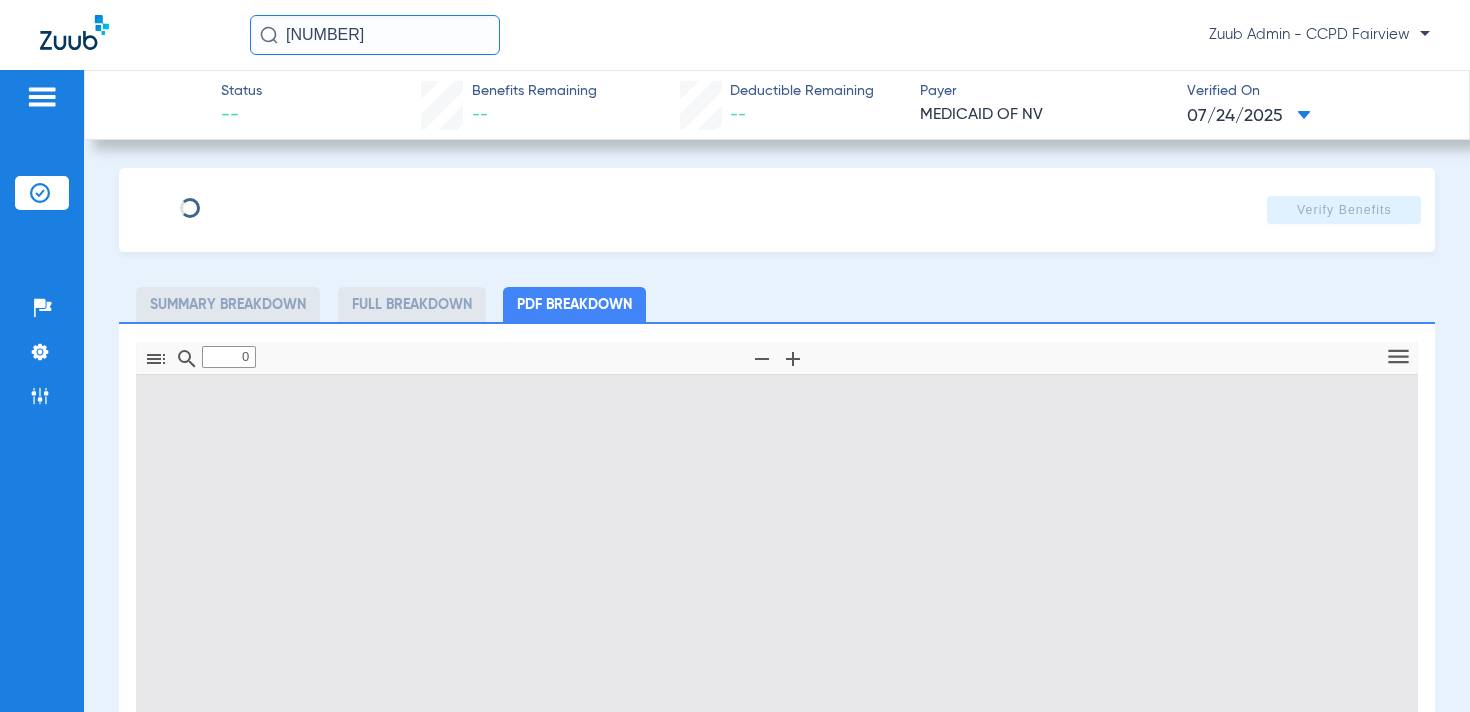 type on "1" 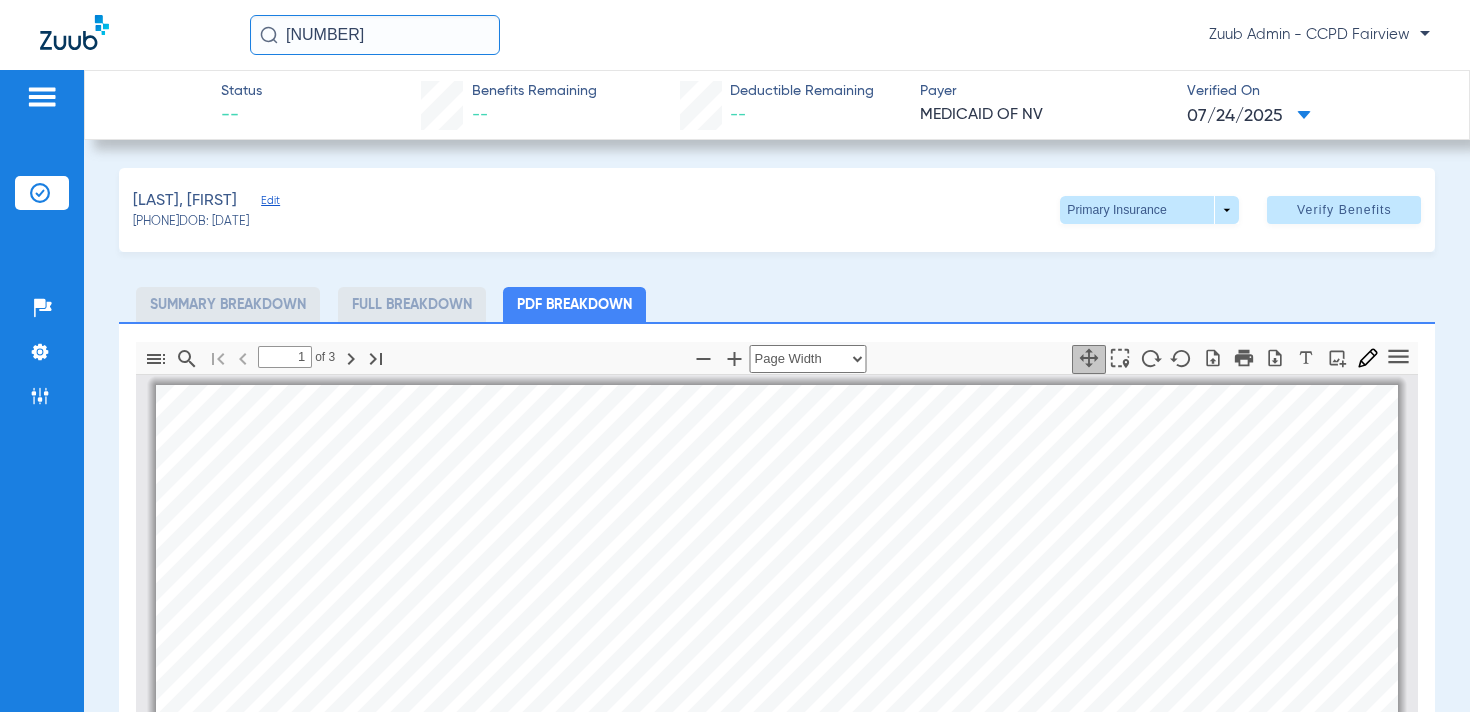 scroll, scrollTop: 10, scrollLeft: 0, axis: vertical 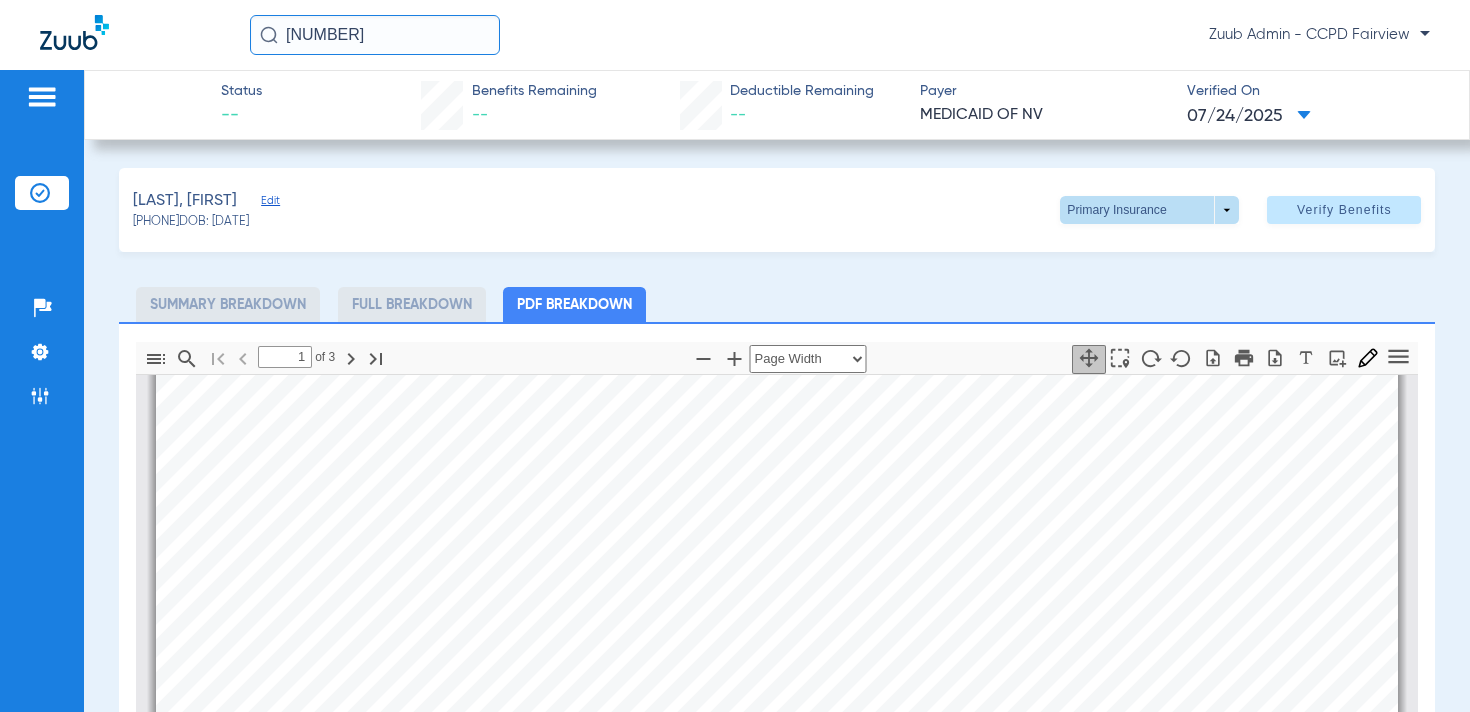 click 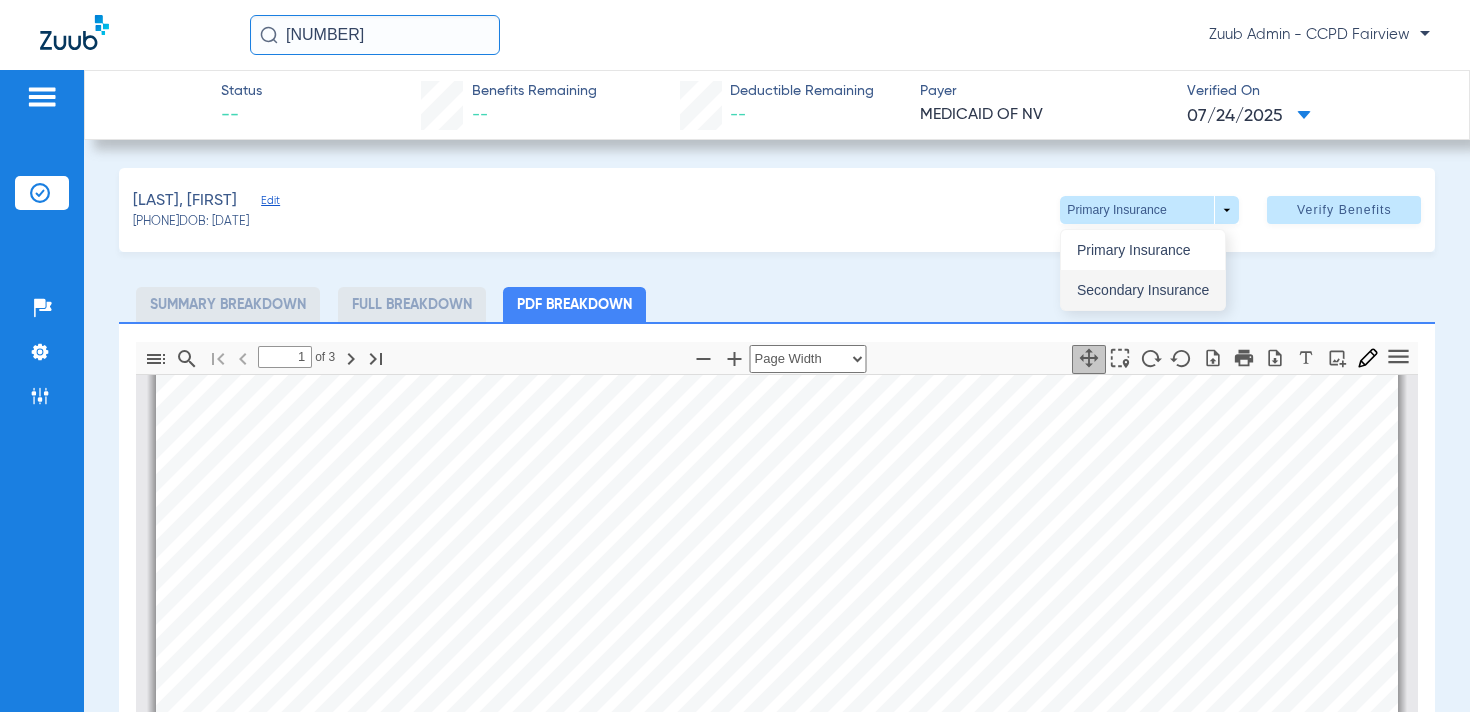 click on "Secondary Insurance" at bounding box center (1143, 290) 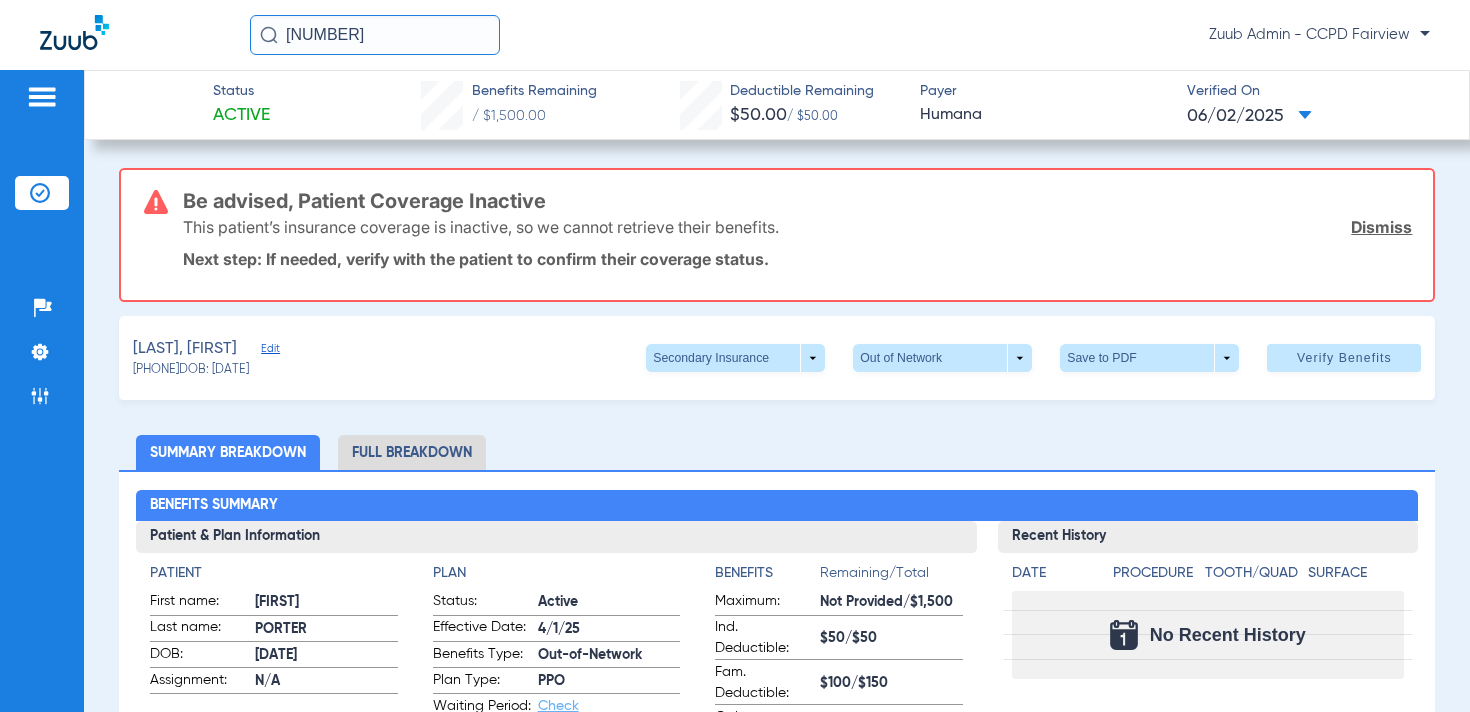 click on "Edit" 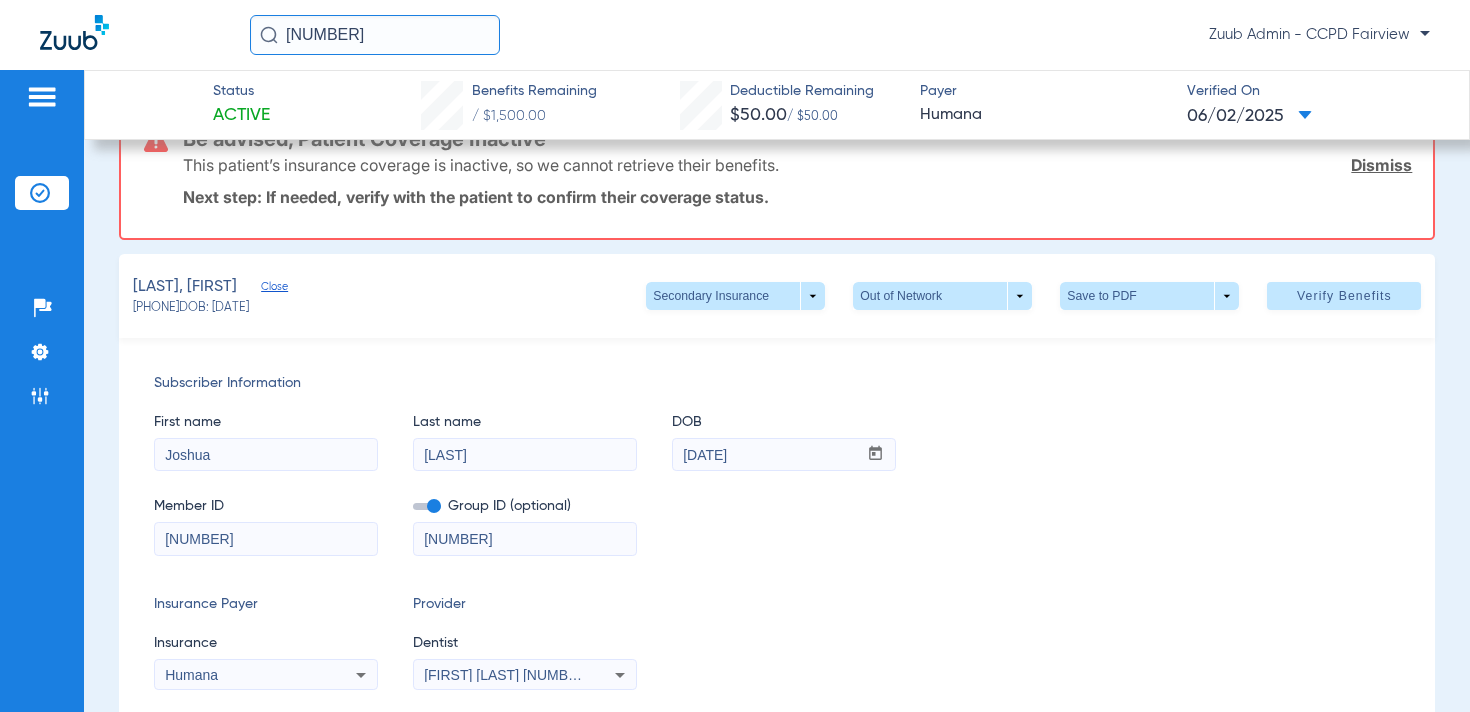 scroll, scrollTop: 0, scrollLeft: 0, axis: both 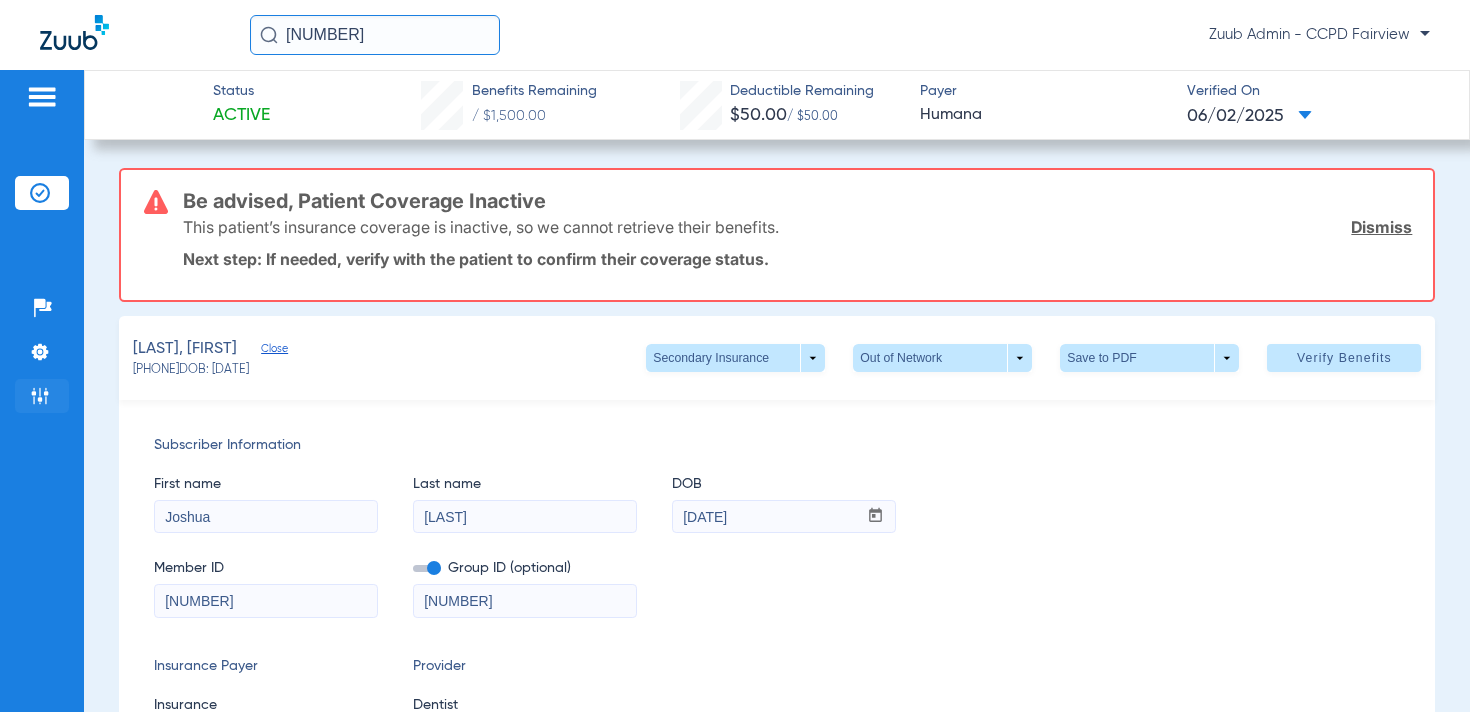click 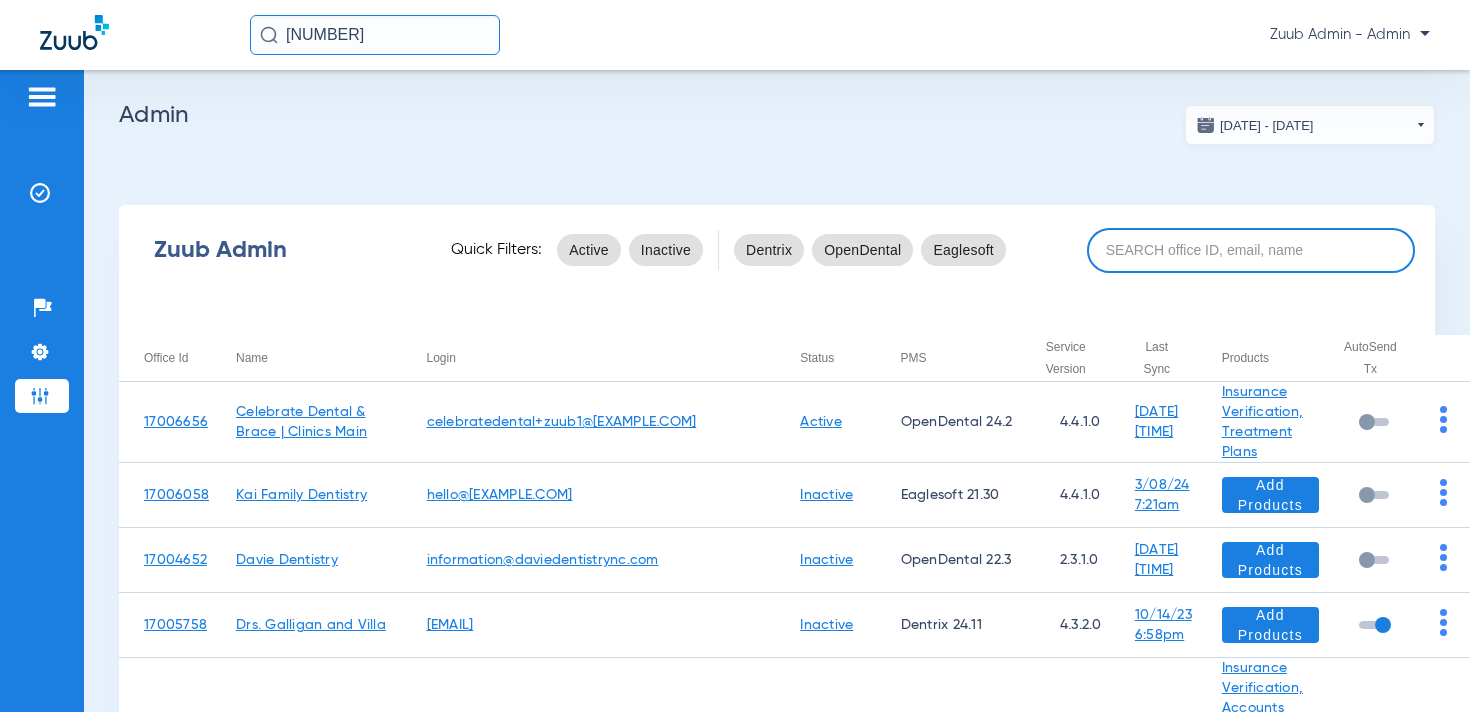 click at bounding box center [1251, 250] 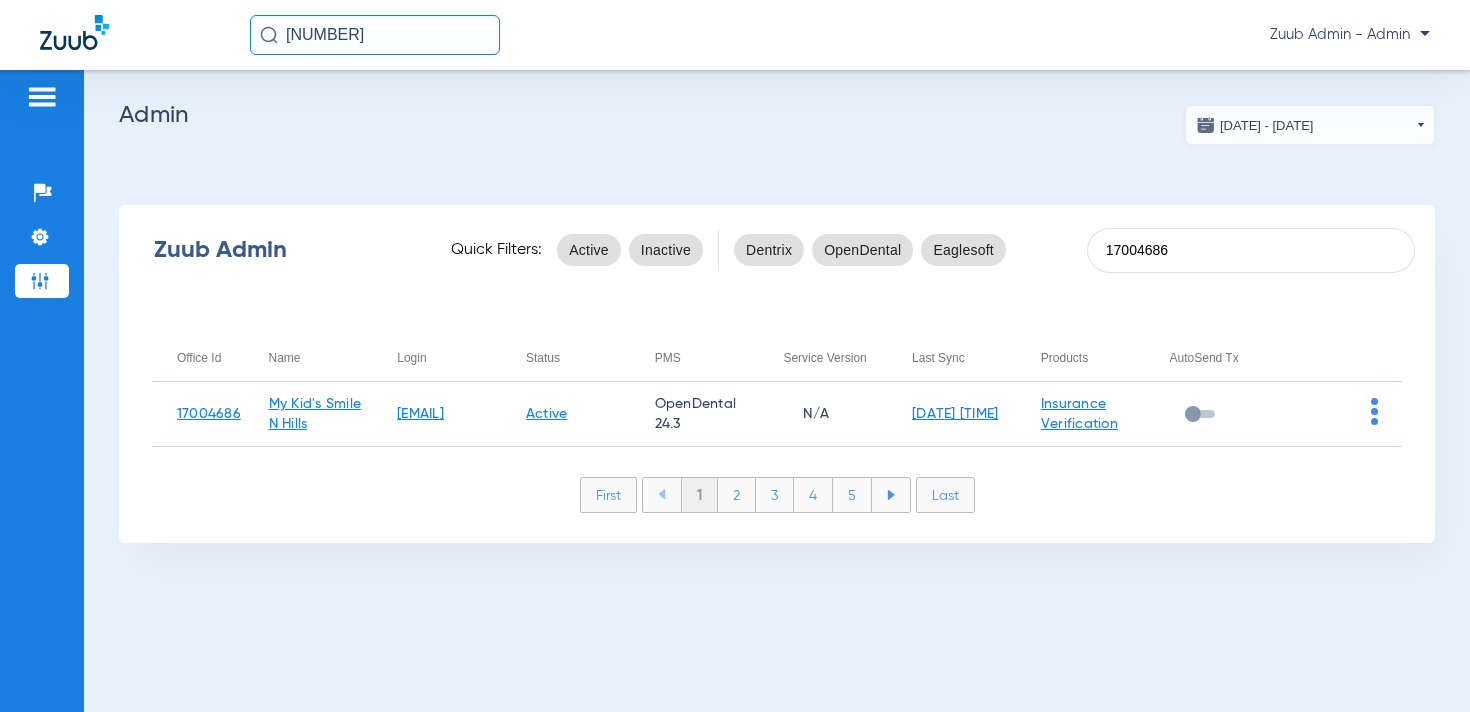 scroll, scrollTop: 0, scrollLeft: 0, axis: both 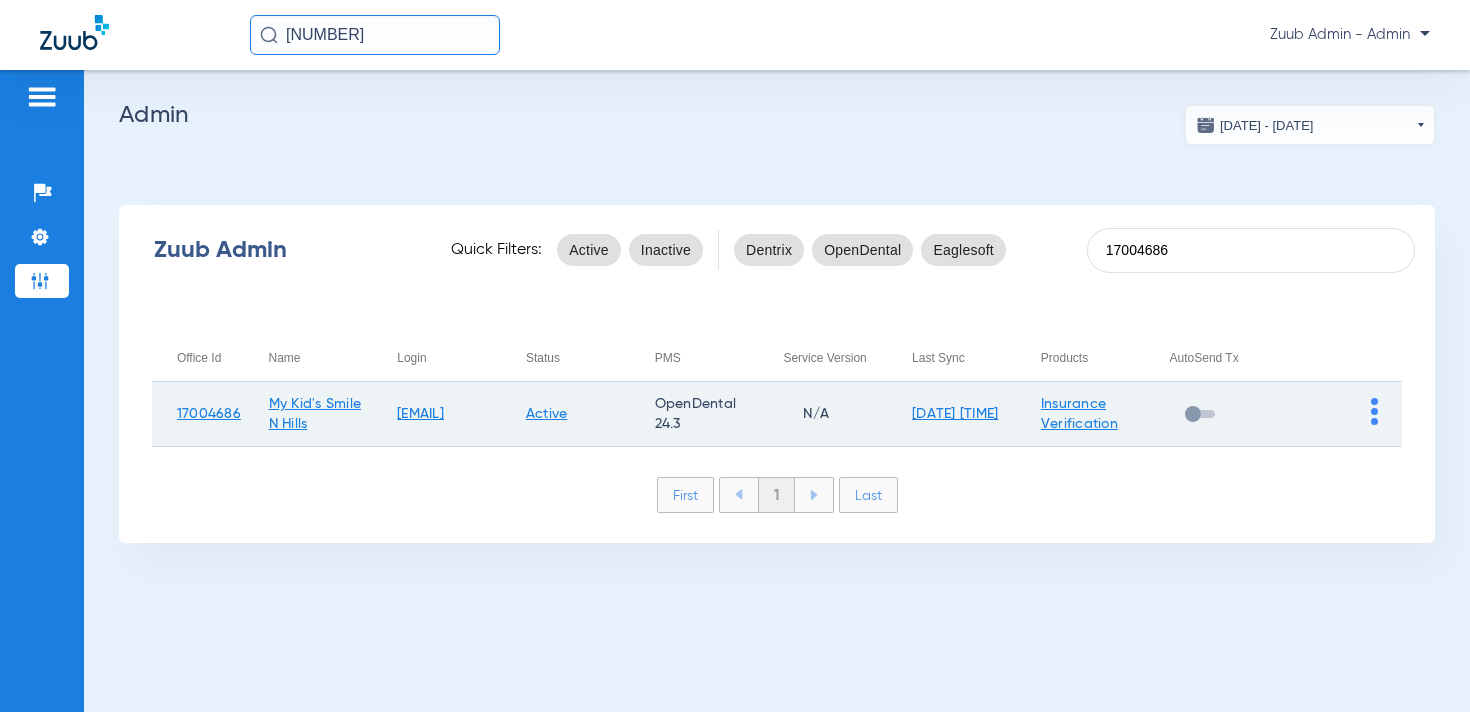 type on "17004686" 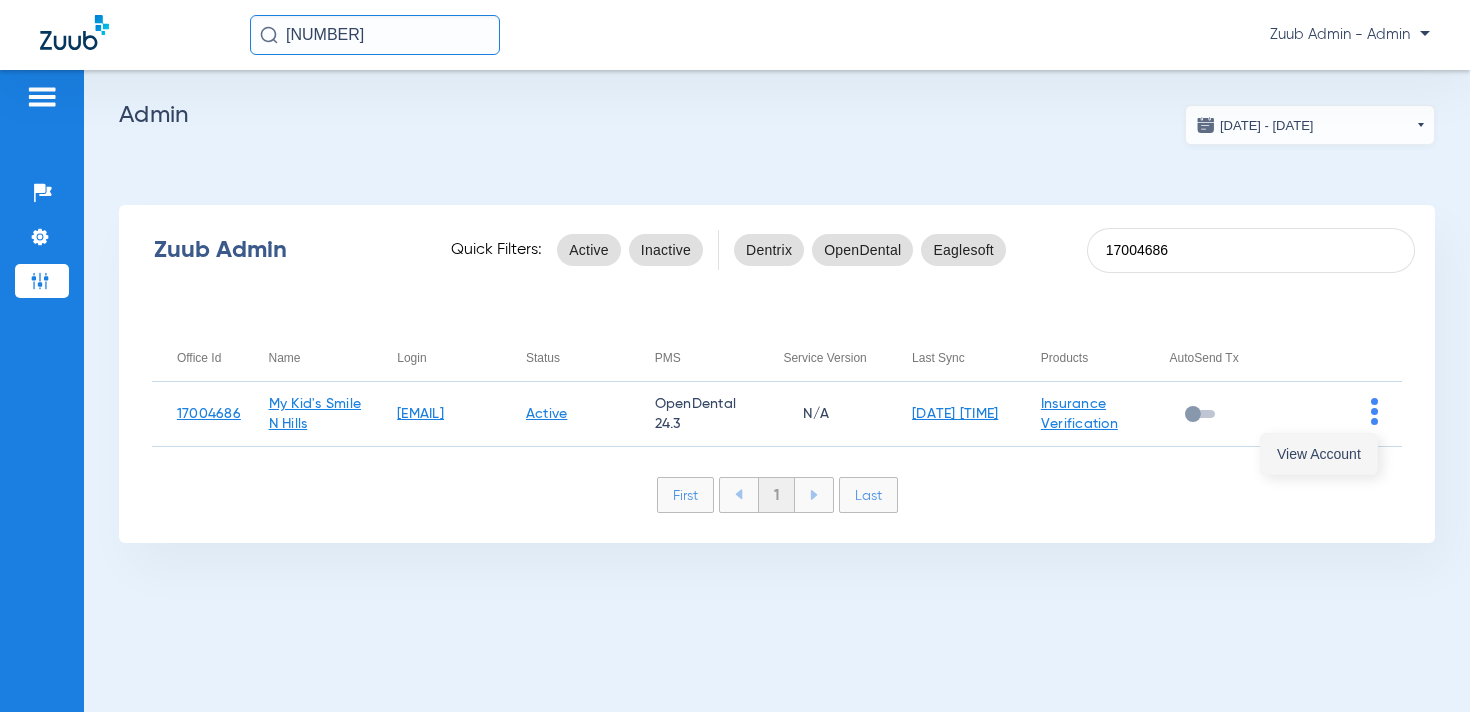 click on "View Account" at bounding box center [1319, 454] 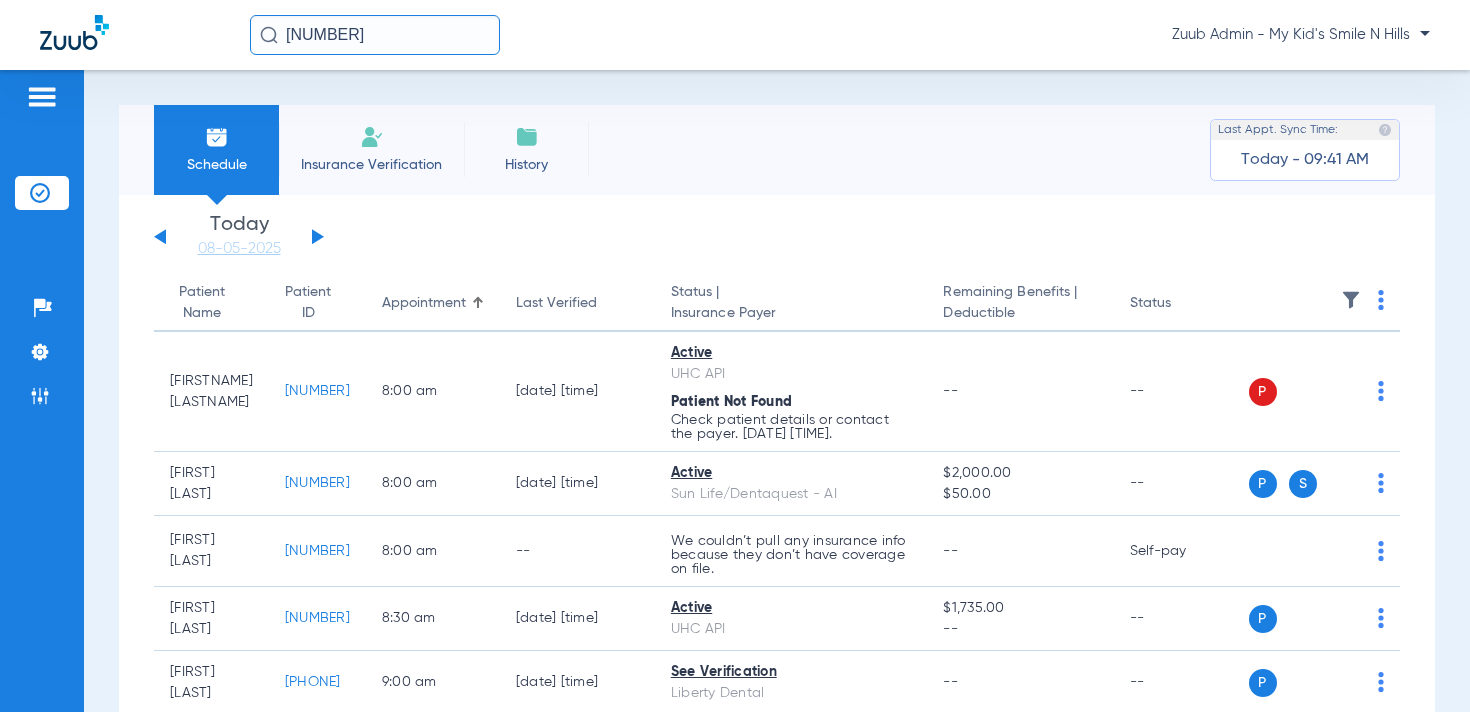 click on "[NUMBER]" 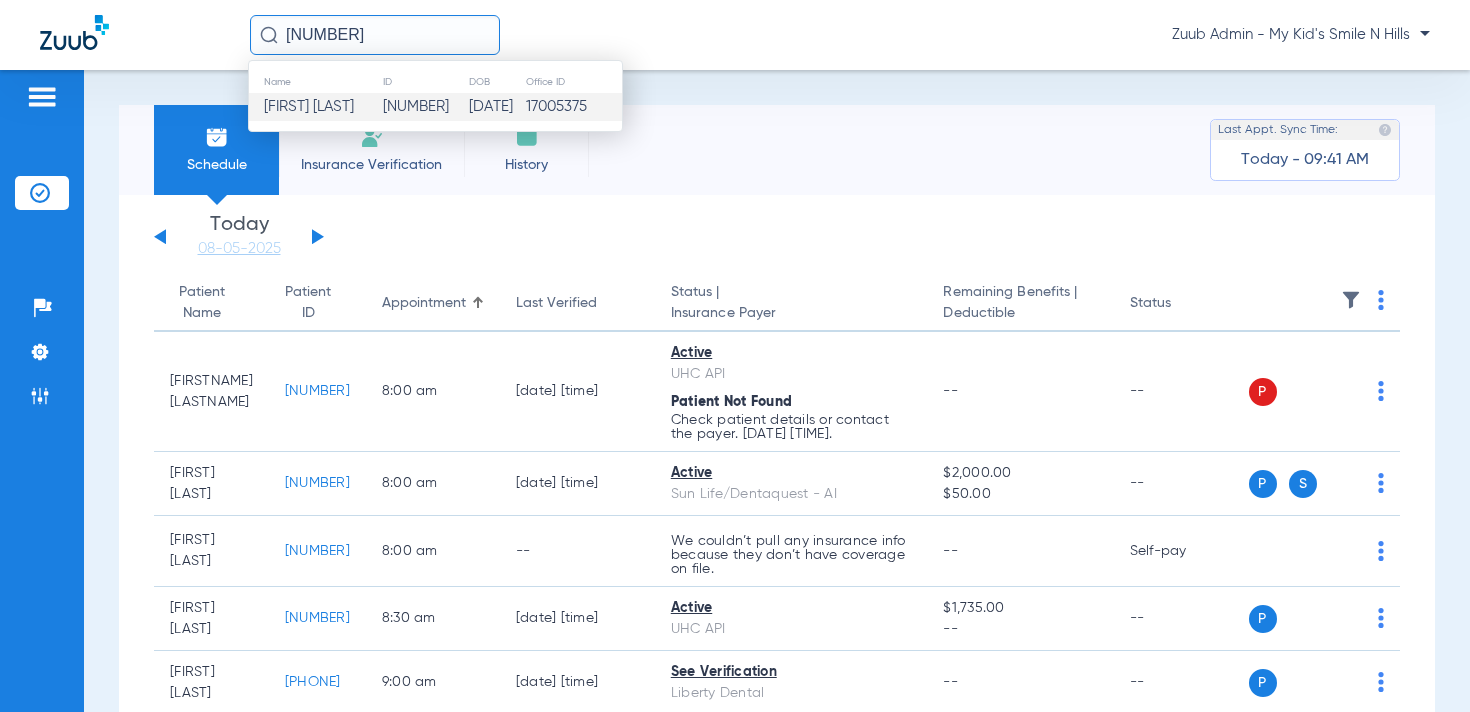 click on "[NUMBER]" 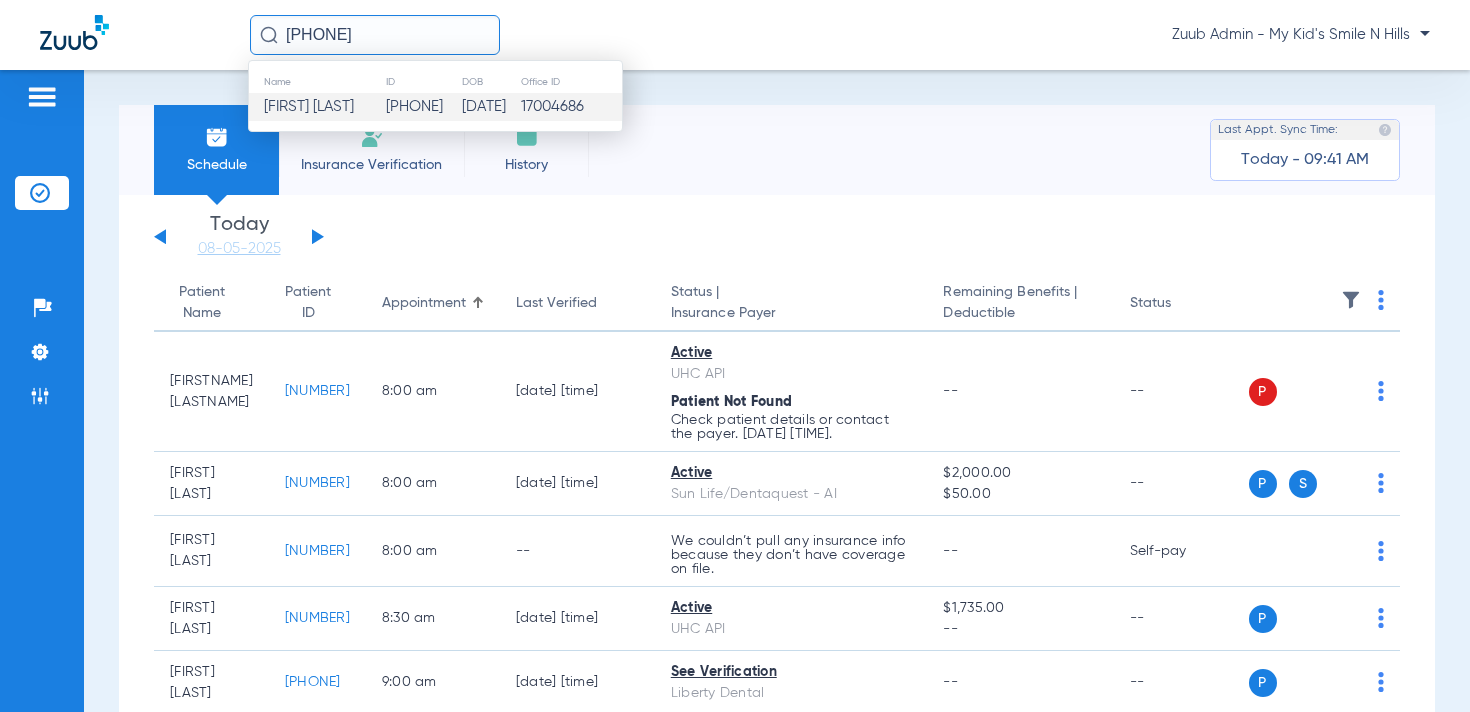 type on "[PHONE]" 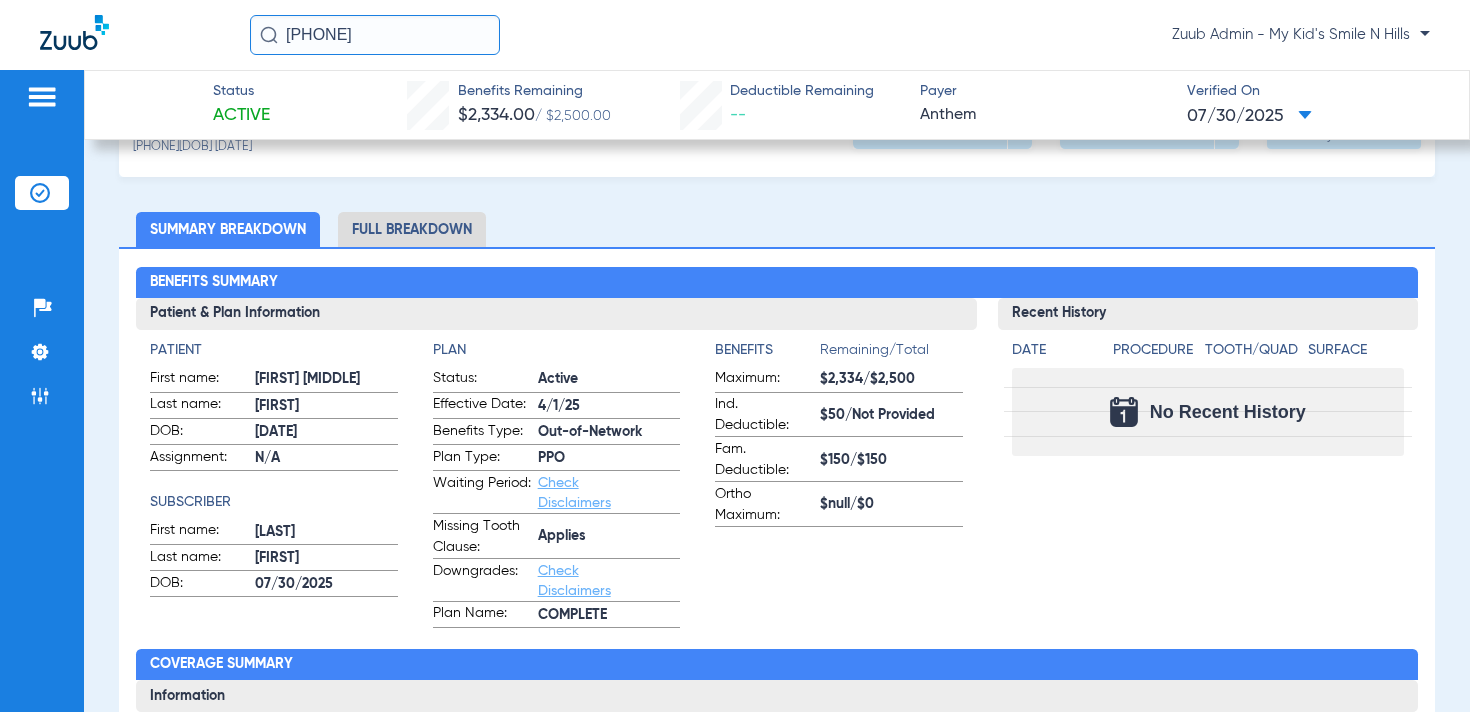 scroll, scrollTop: 0, scrollLeft: 0, axis: both 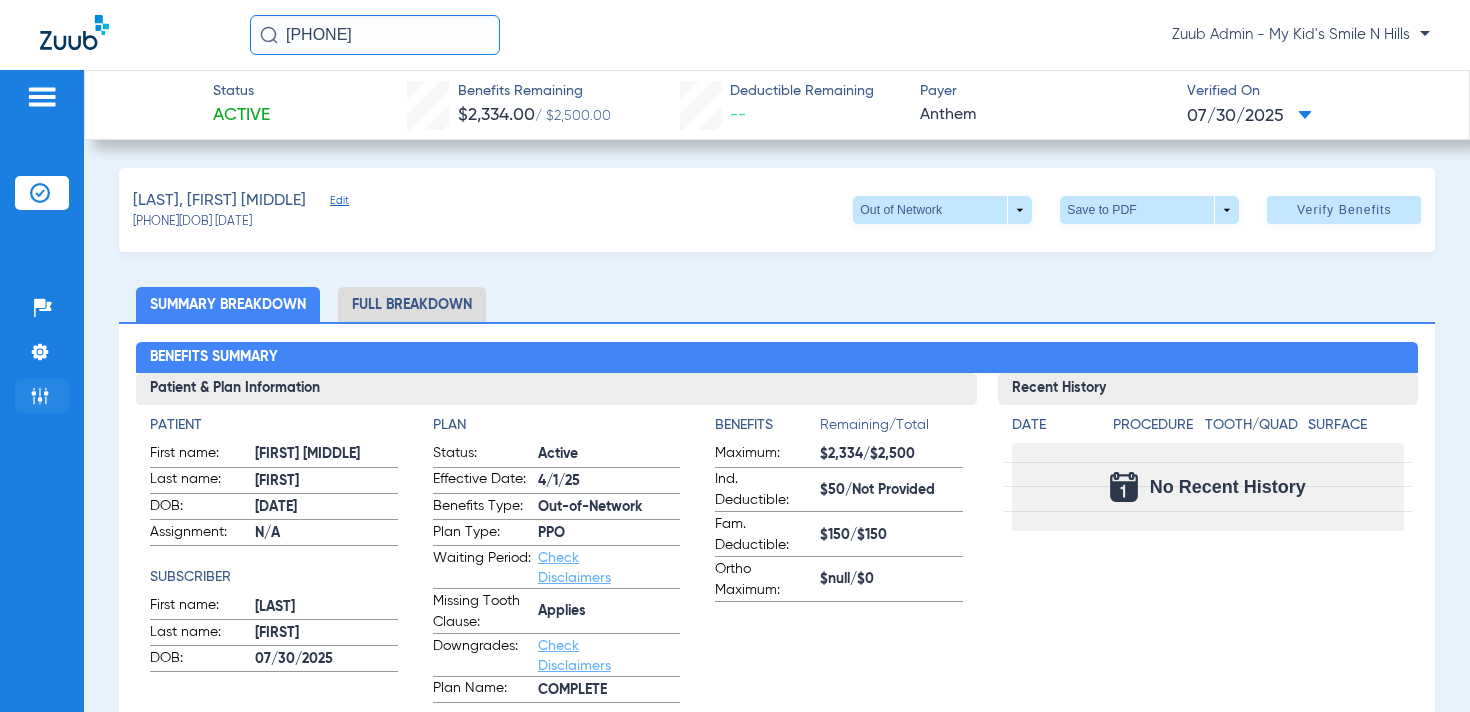 click 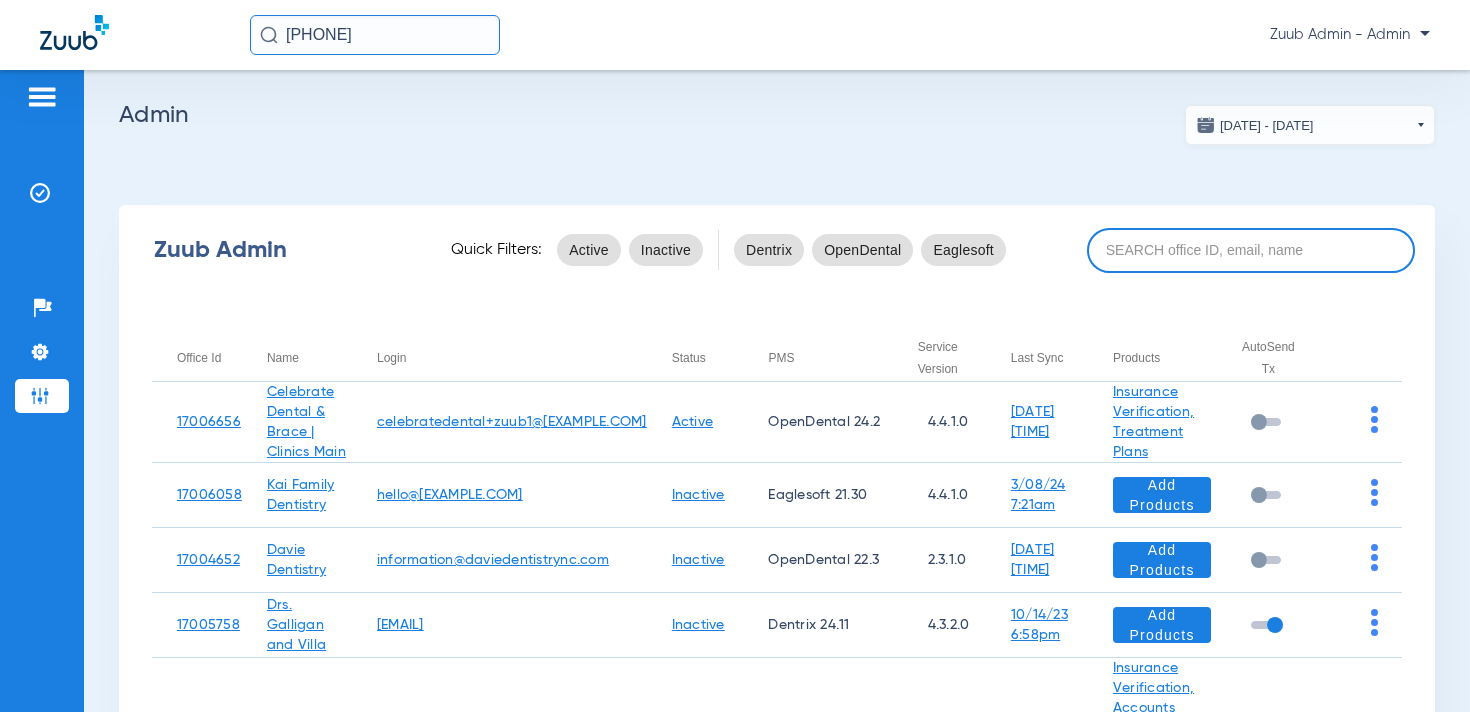 click at bounding box center (1251, 250) 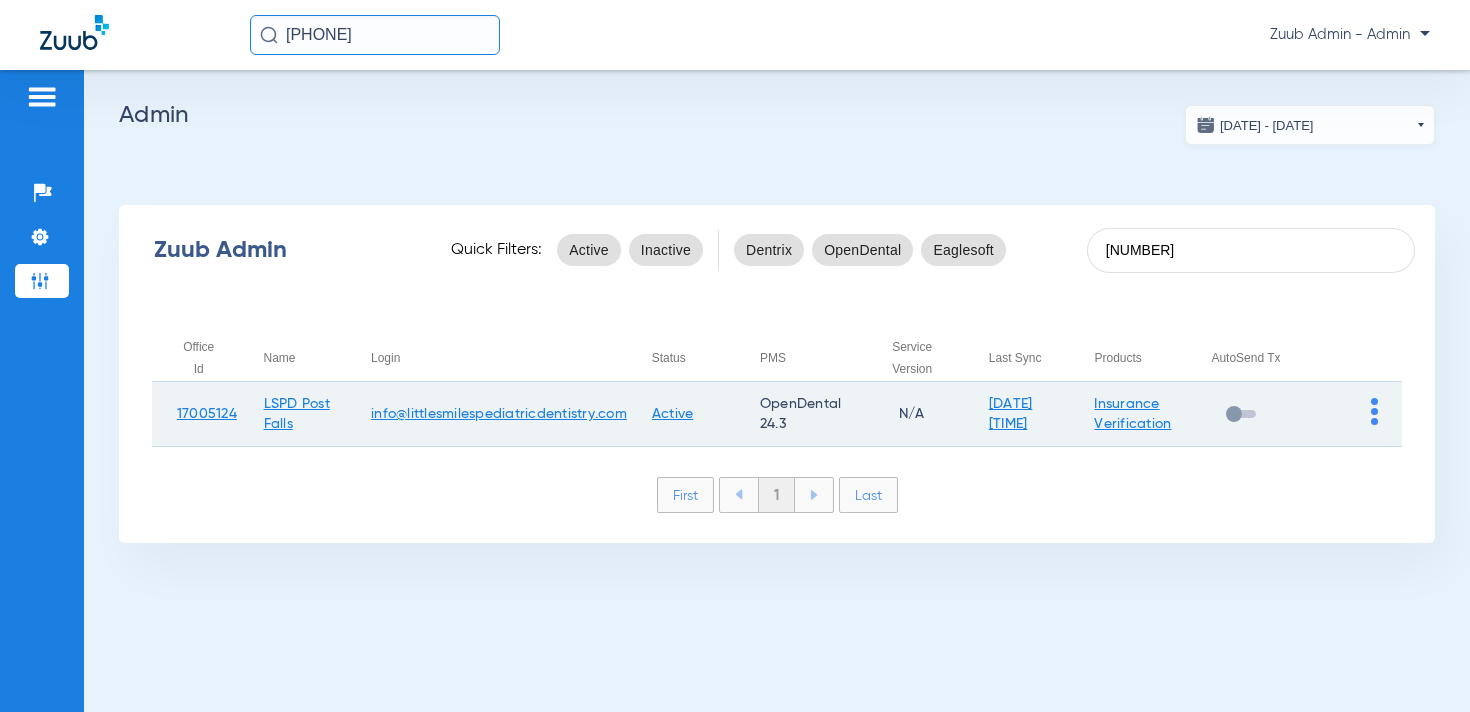 type on "[NUMBER]" 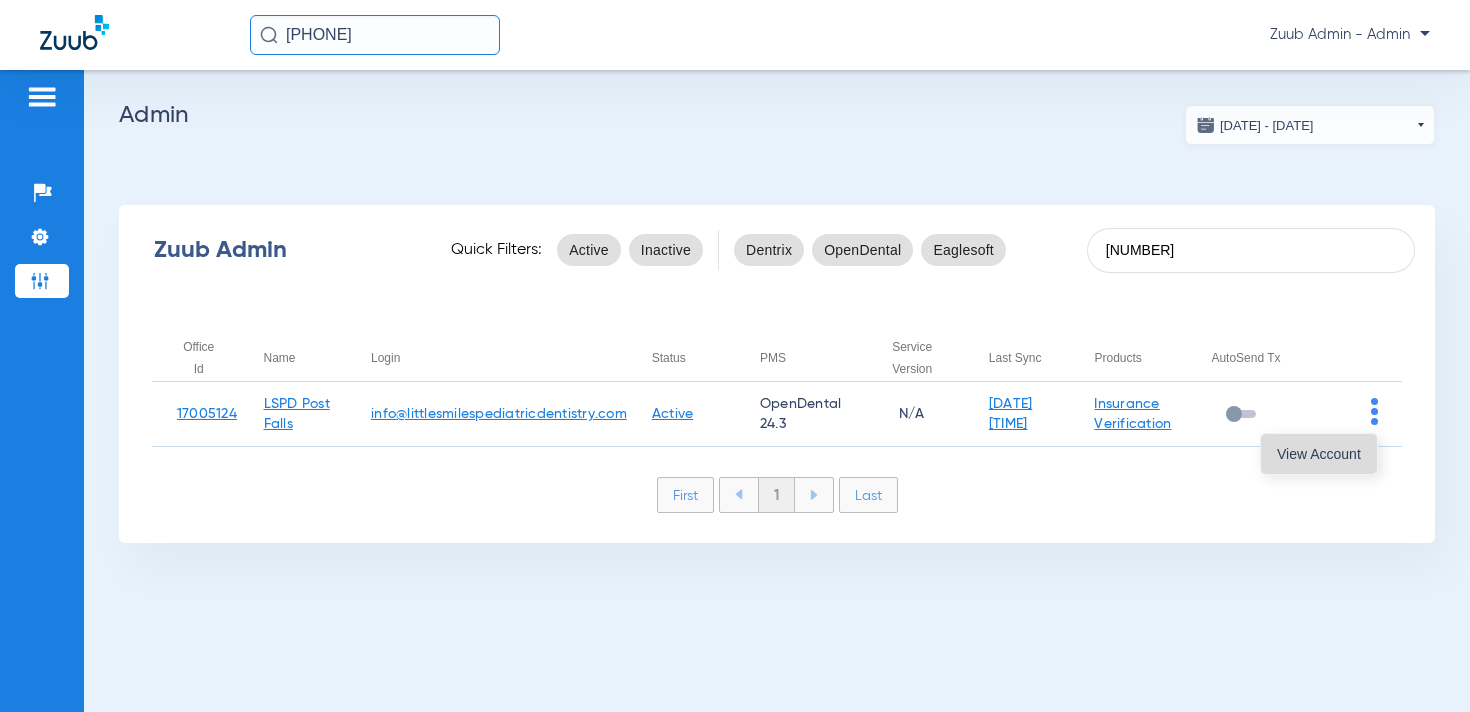 click on "View Account" at bounding box center [1319, 454] 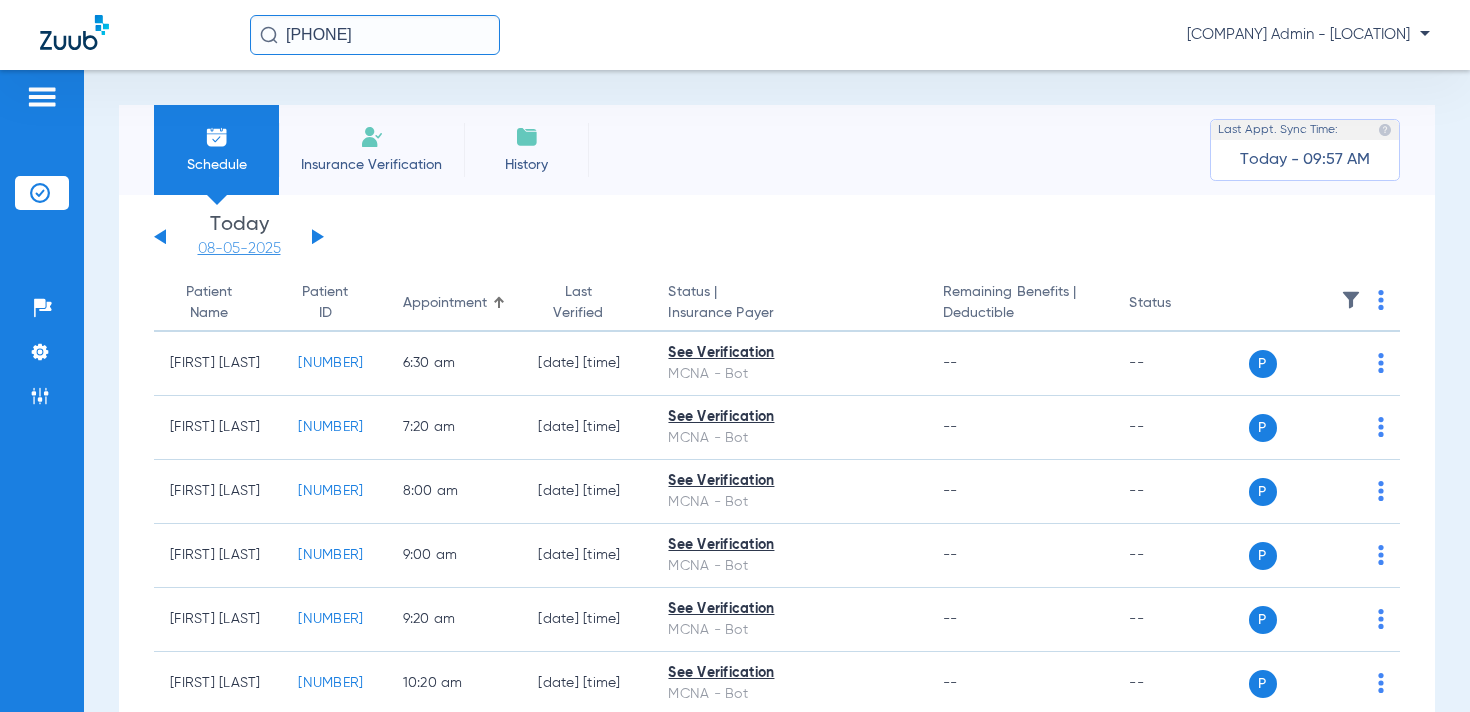 click on "08-05-2025" 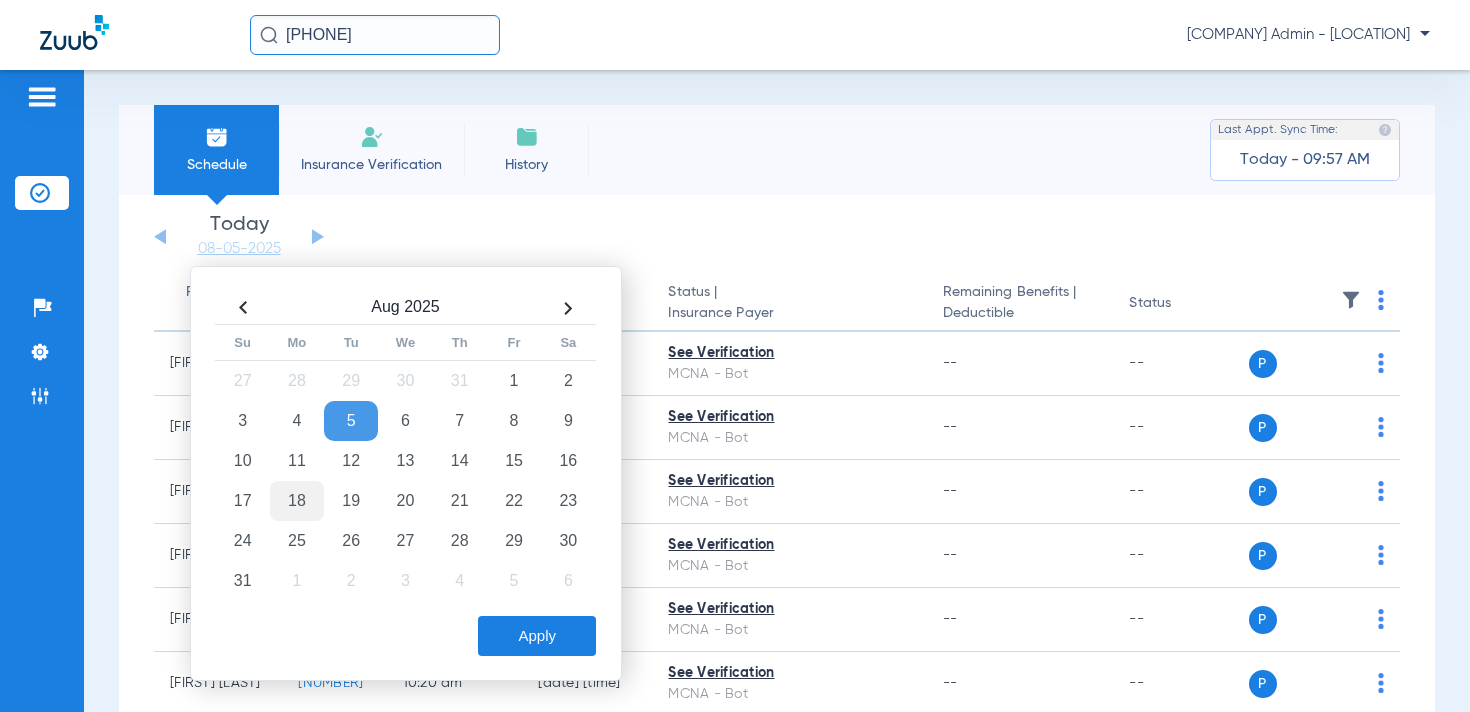 click on "18" 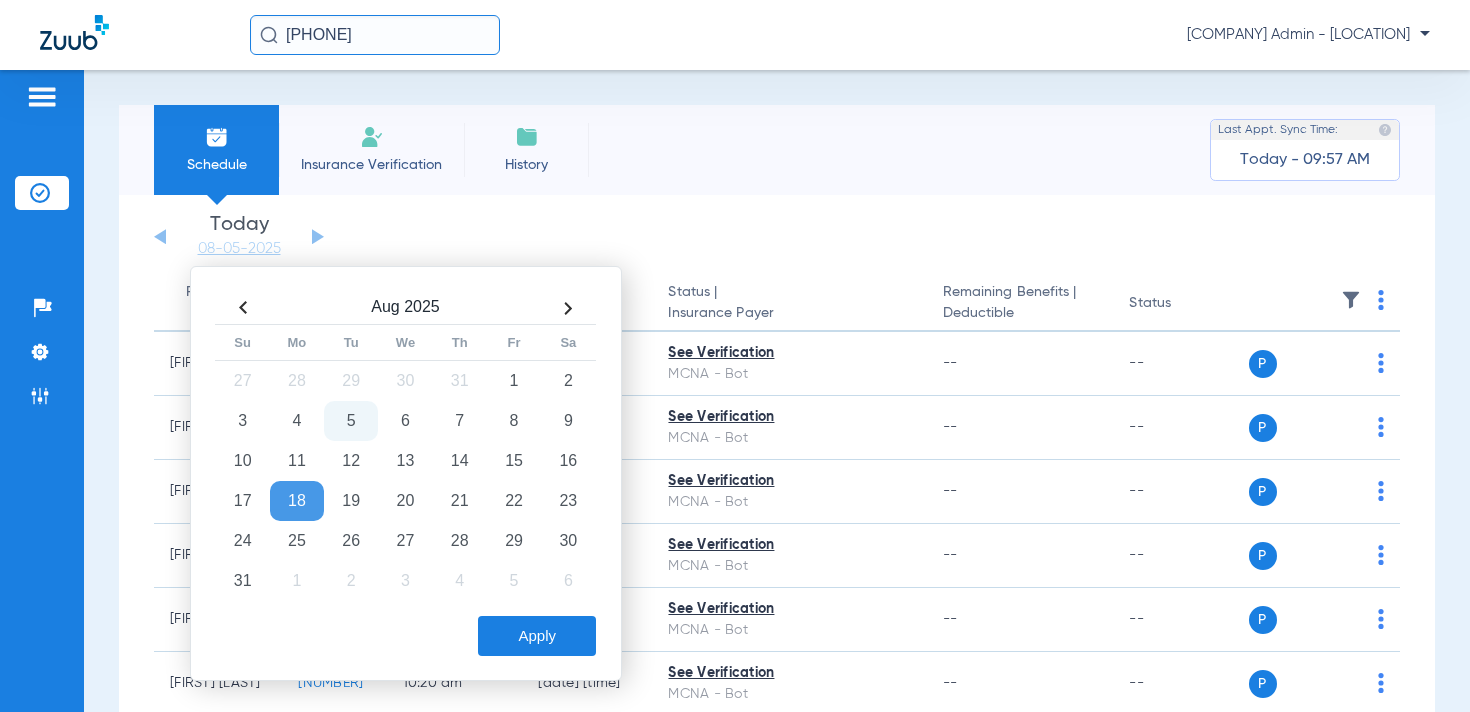 click on "Apply" 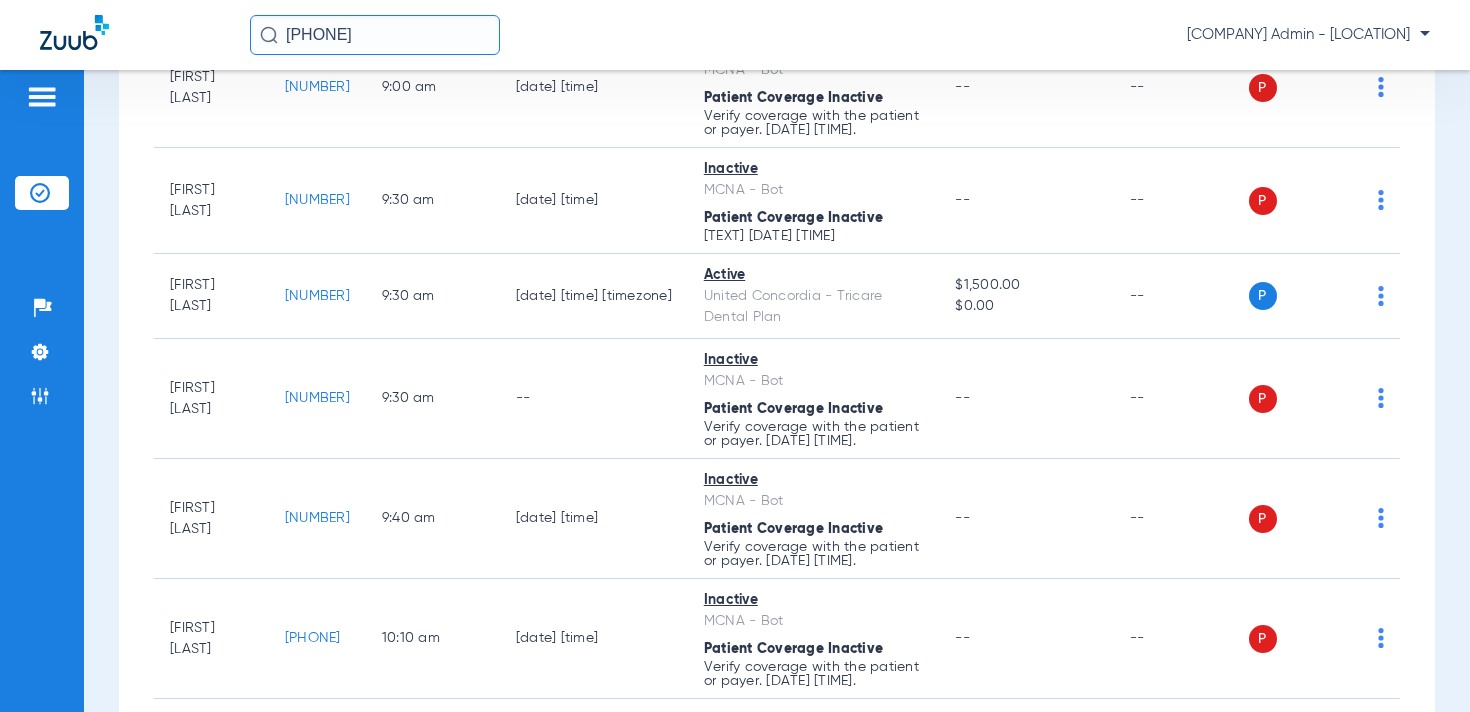 scroll, scrollTop: 0, scrollLeft: 0, axis: both 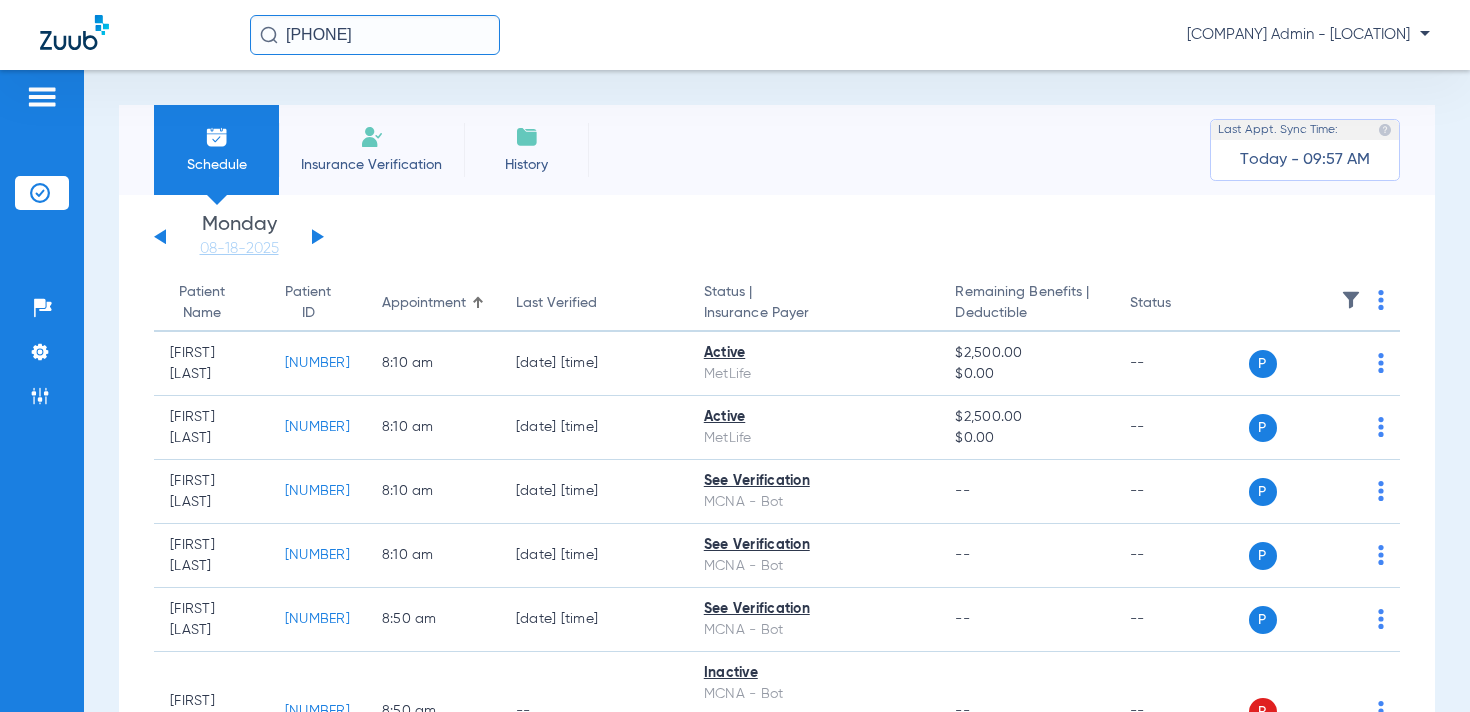 click 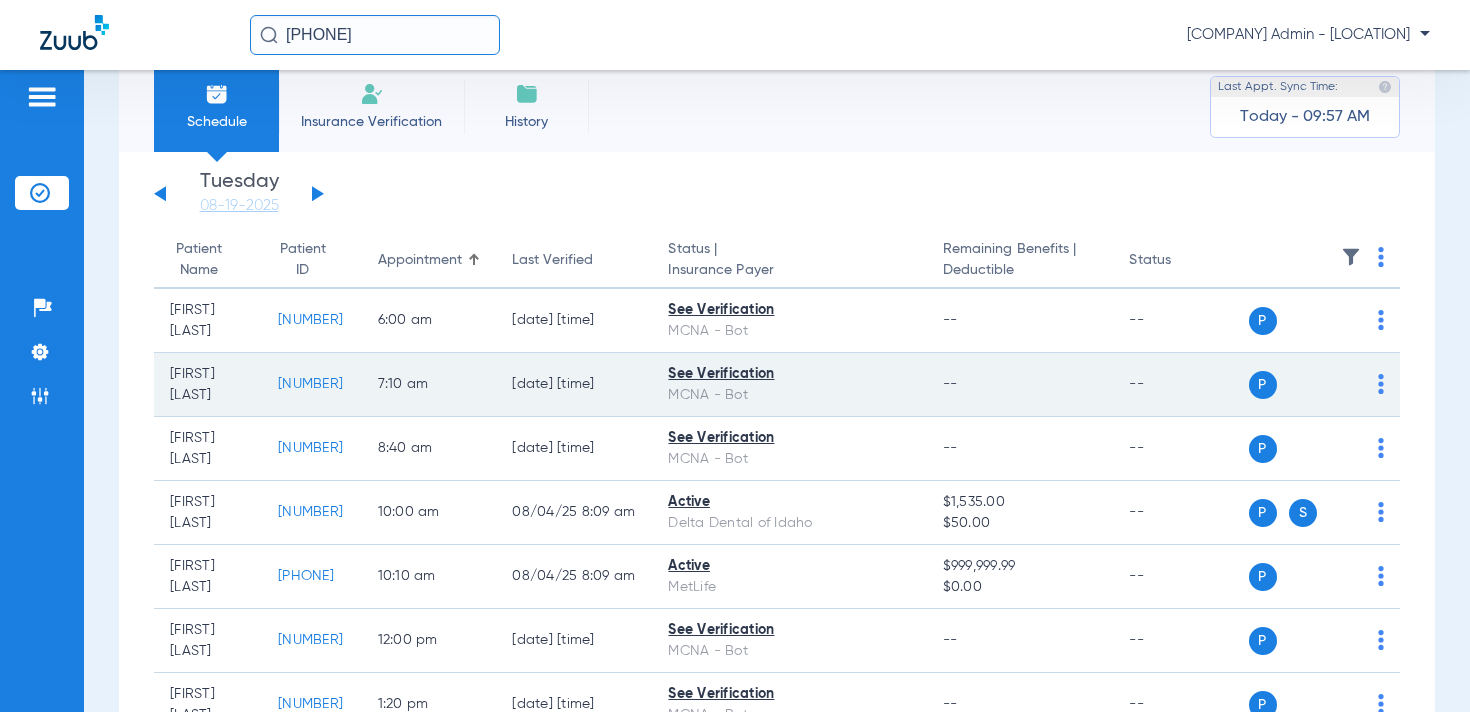 scroll, scrollTop: 0, scrollLeft: 0, axis: both 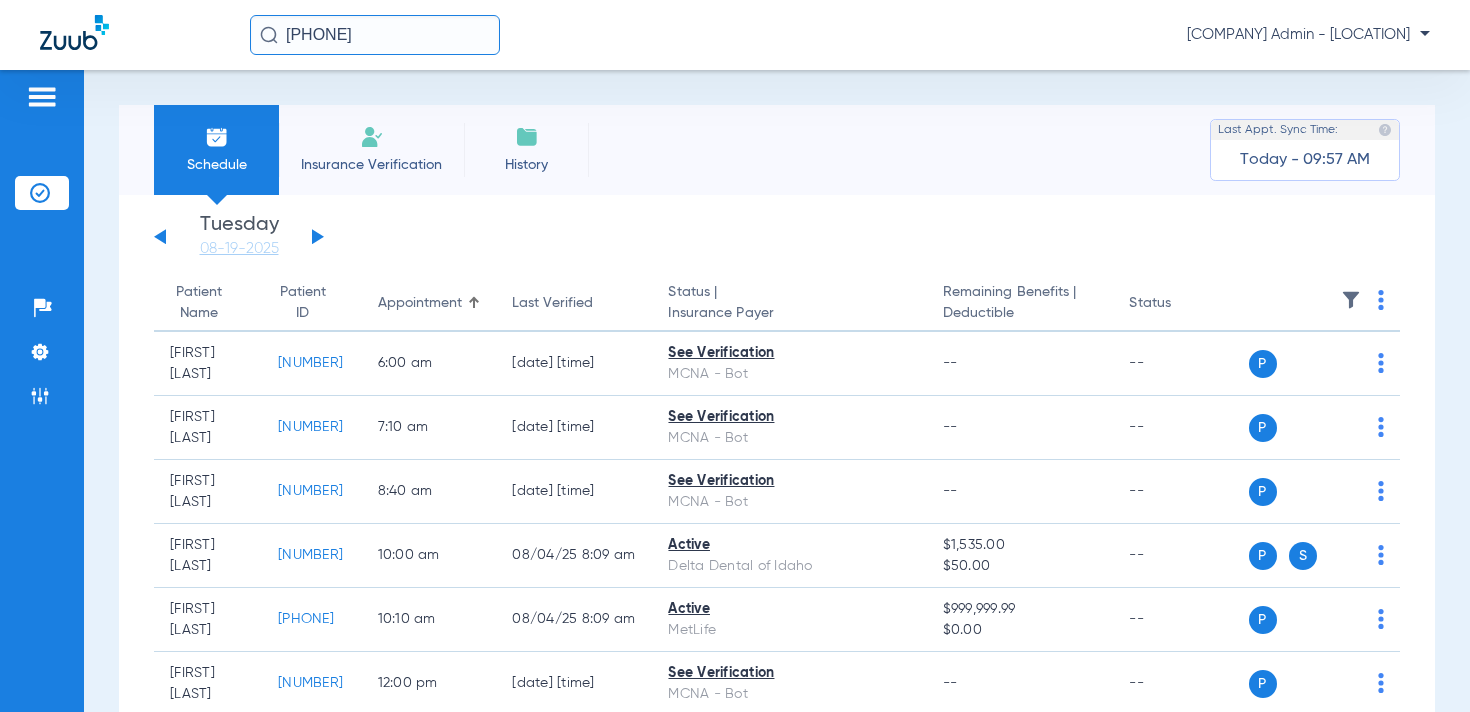 click 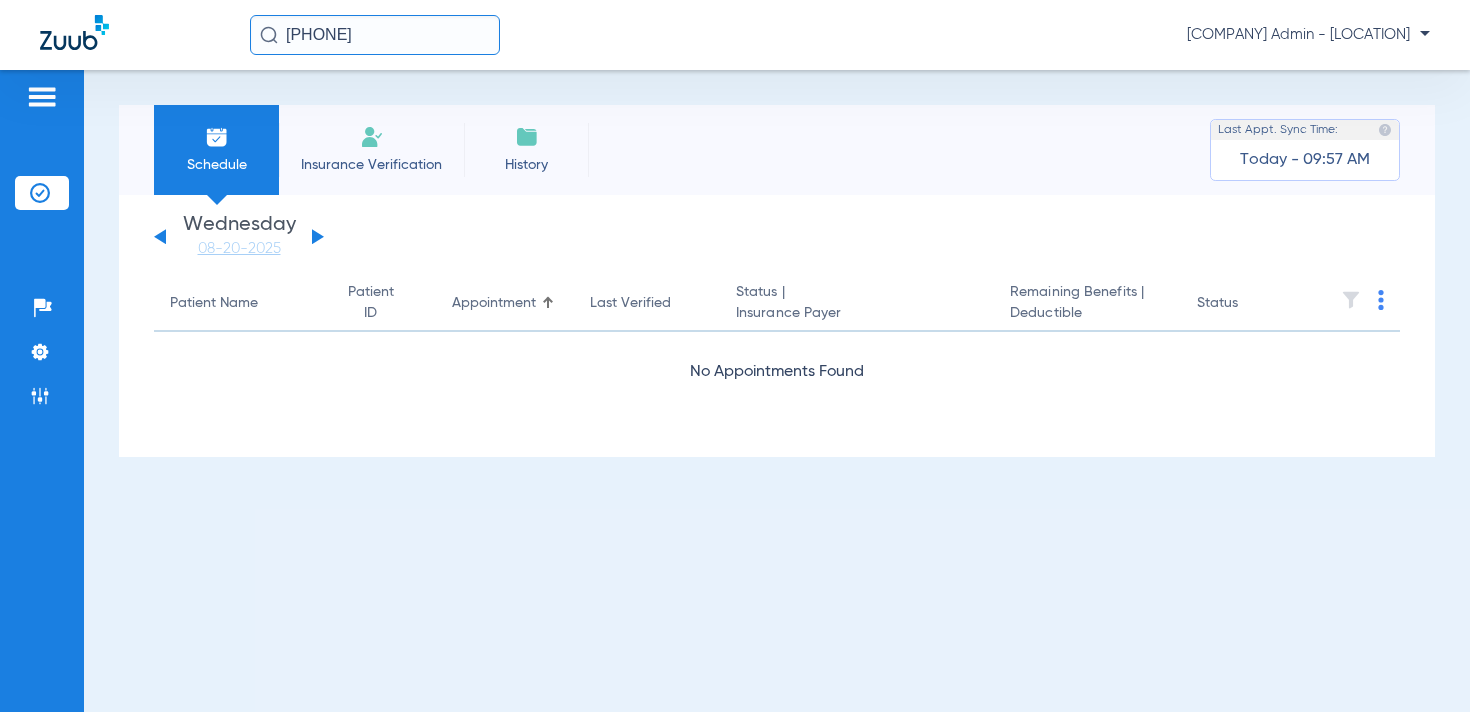 click 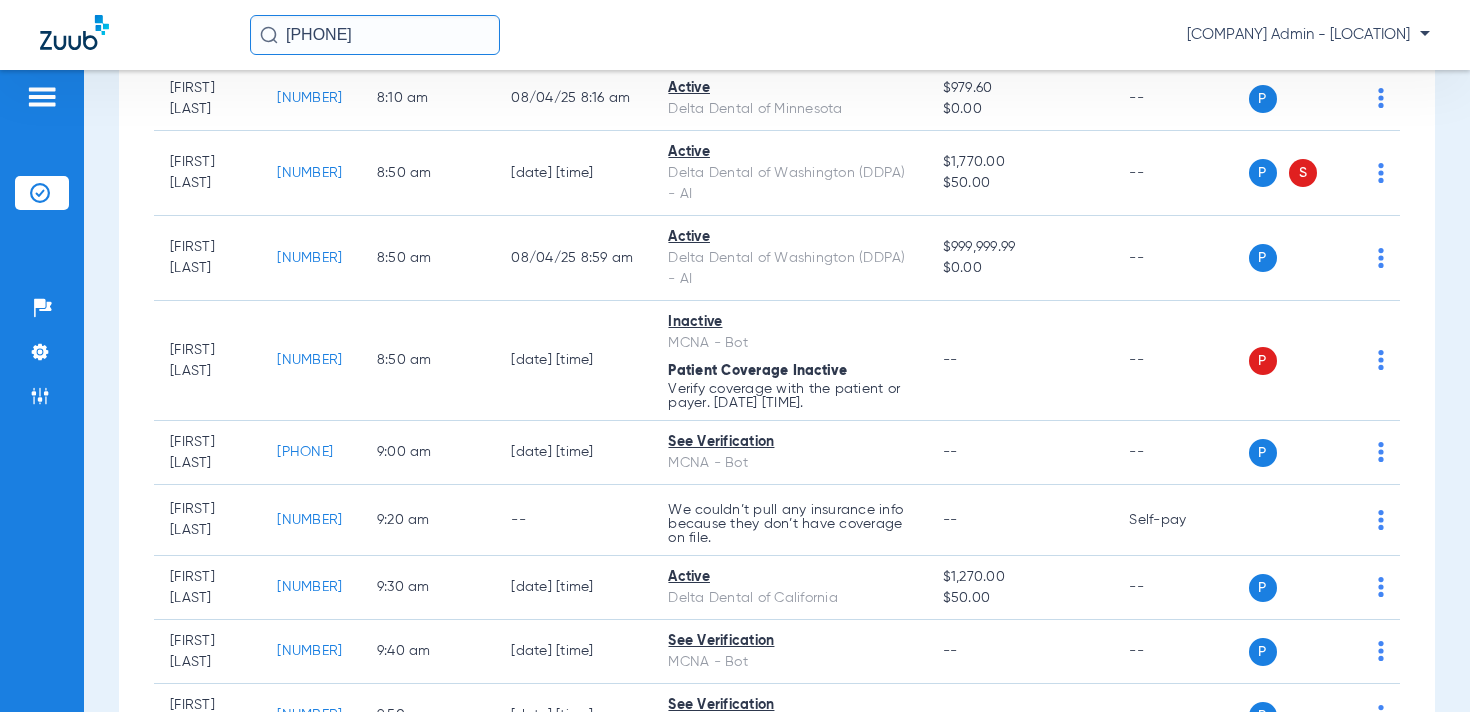 scroll, scrollTop: 0, scrollLeft: 0, axis: both 